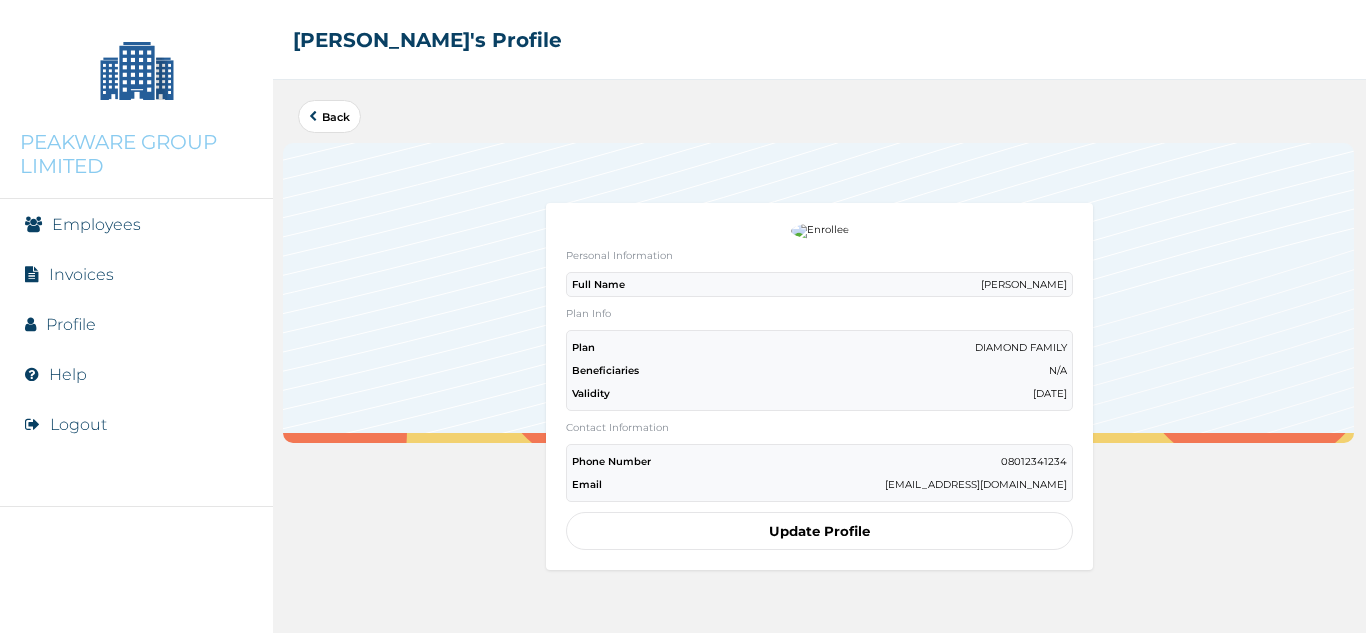 scroll, scrollTop: 0, scrollLeft: 0, axis: both 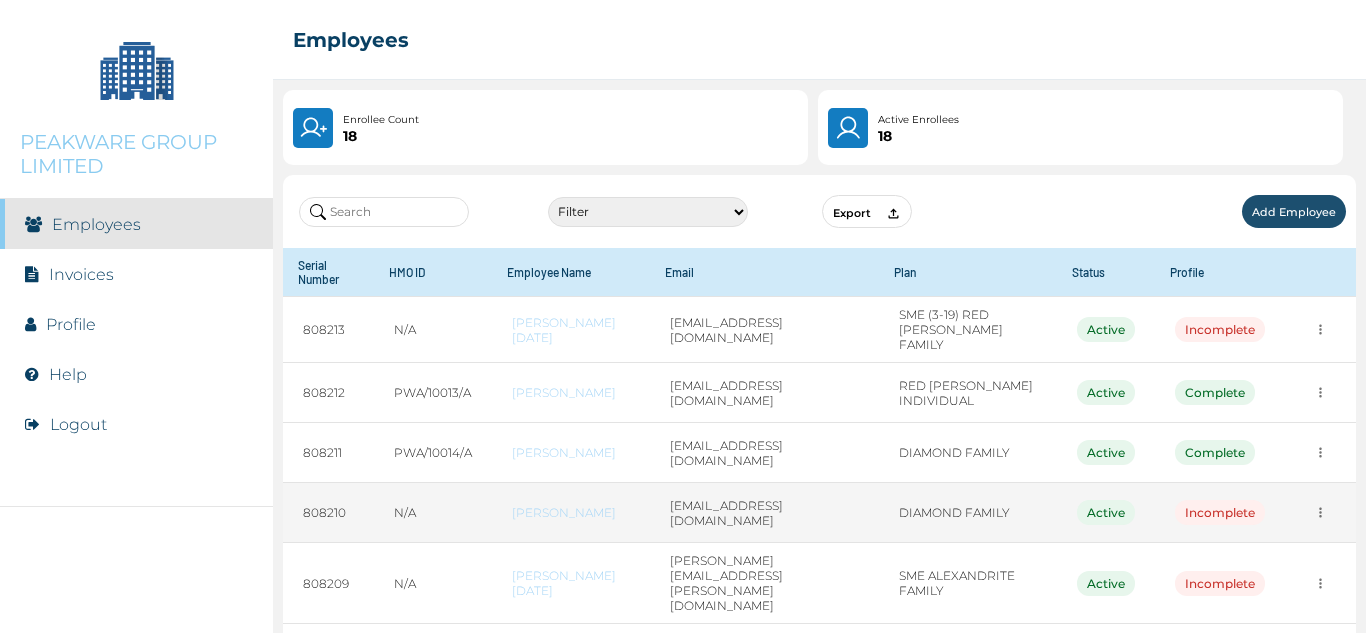 click on "[PERSON_NAME]" at bounding box center (571, 512) 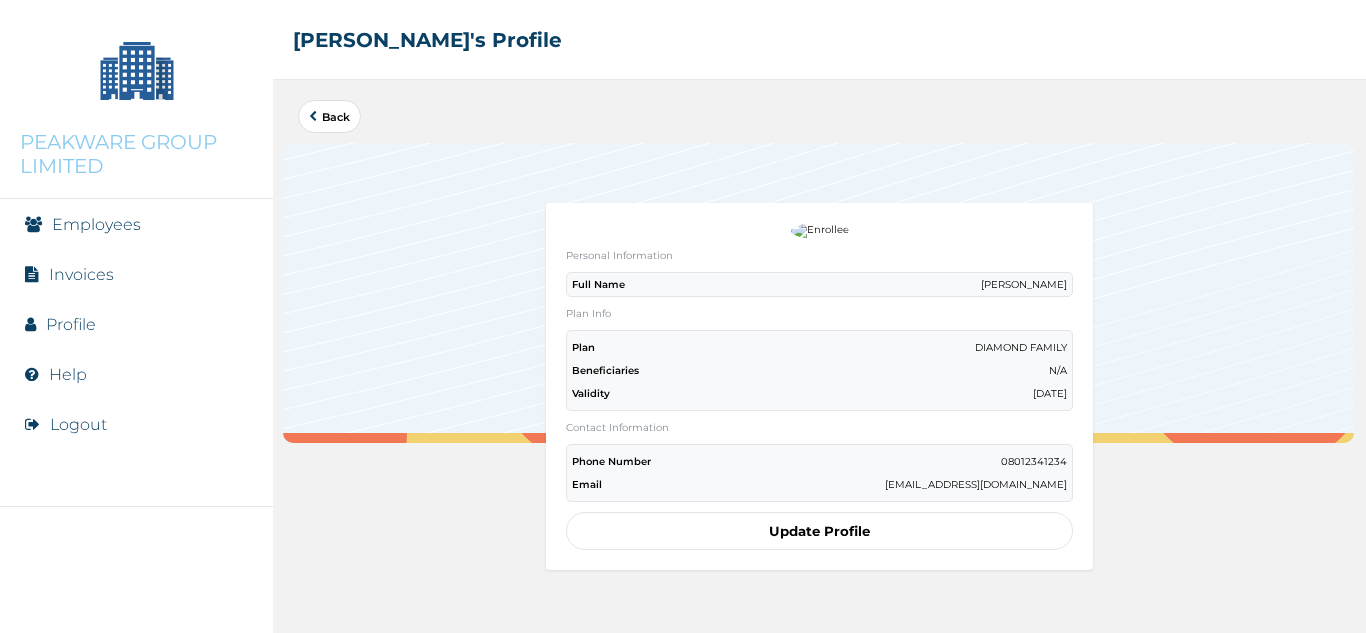 click on "Employees" at bounding box center (96, 224) 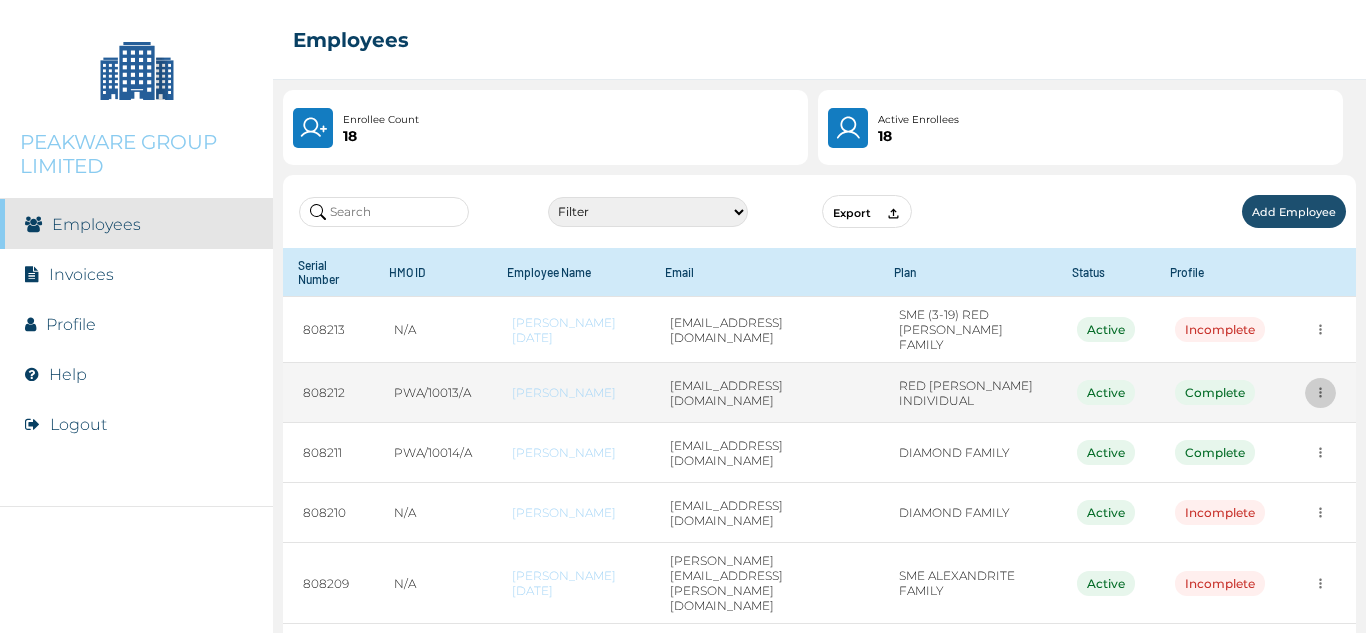 click 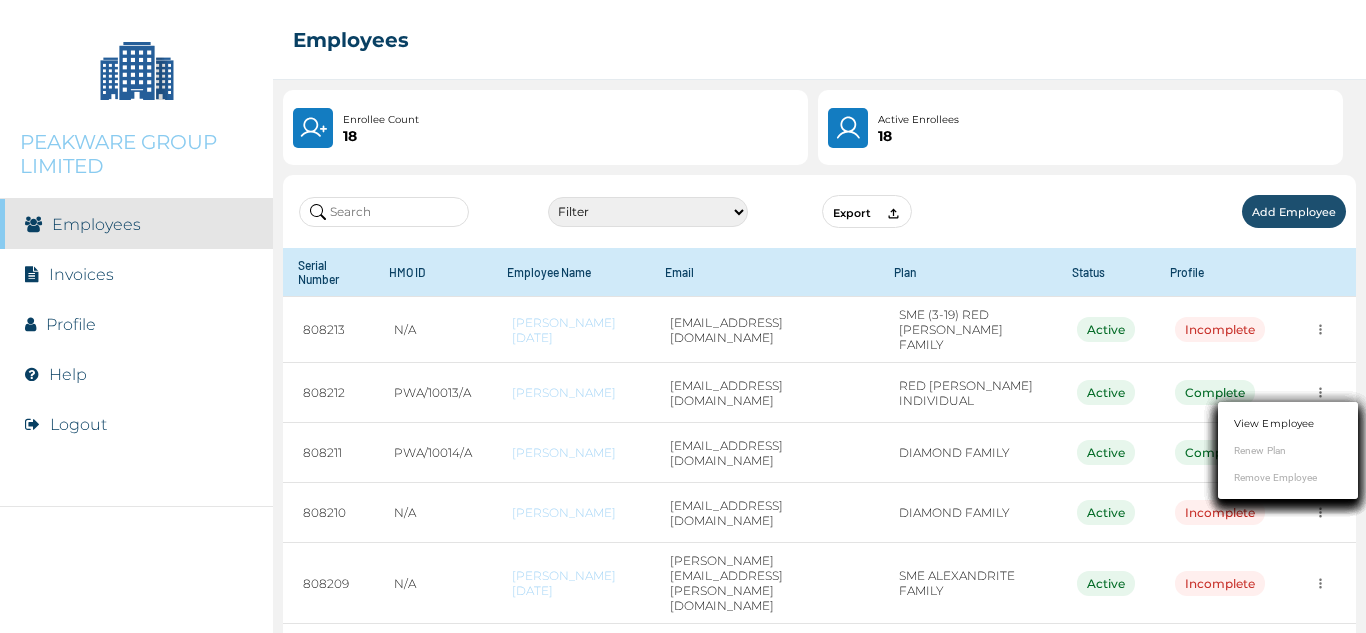 click on "View Employee" at bounding box center [1274, 423] 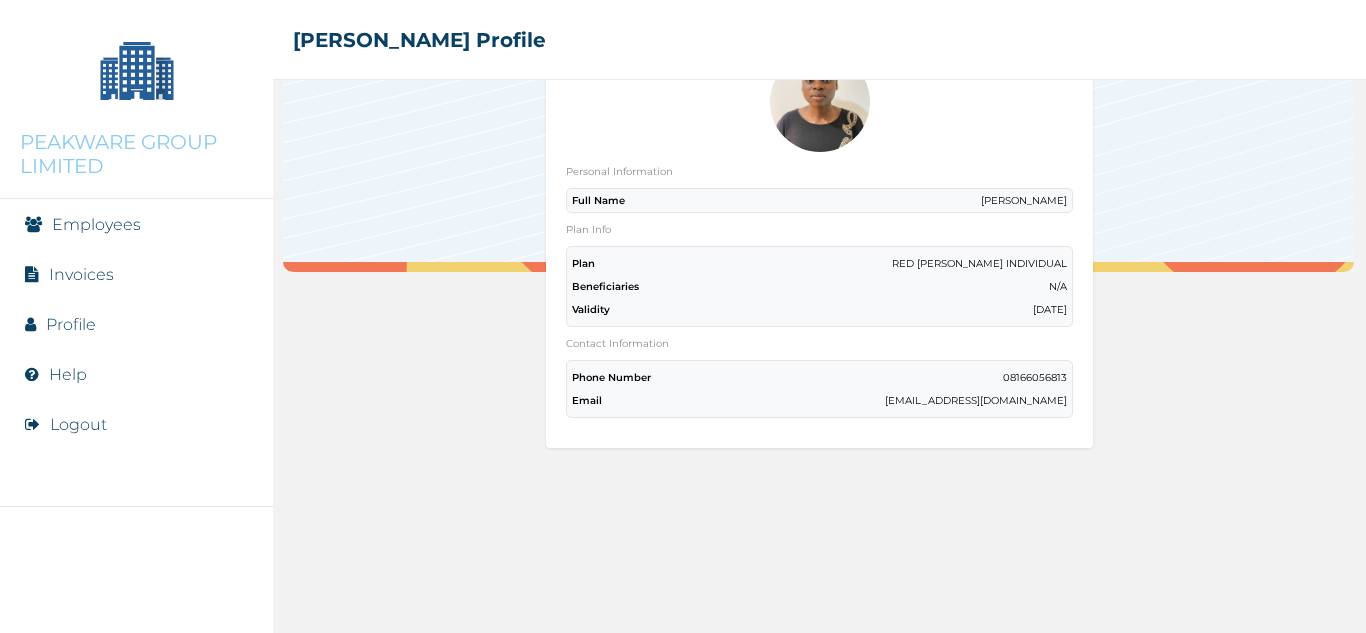 scroll, scrollTop: 176, scrollLeft: 0, axis: vertical 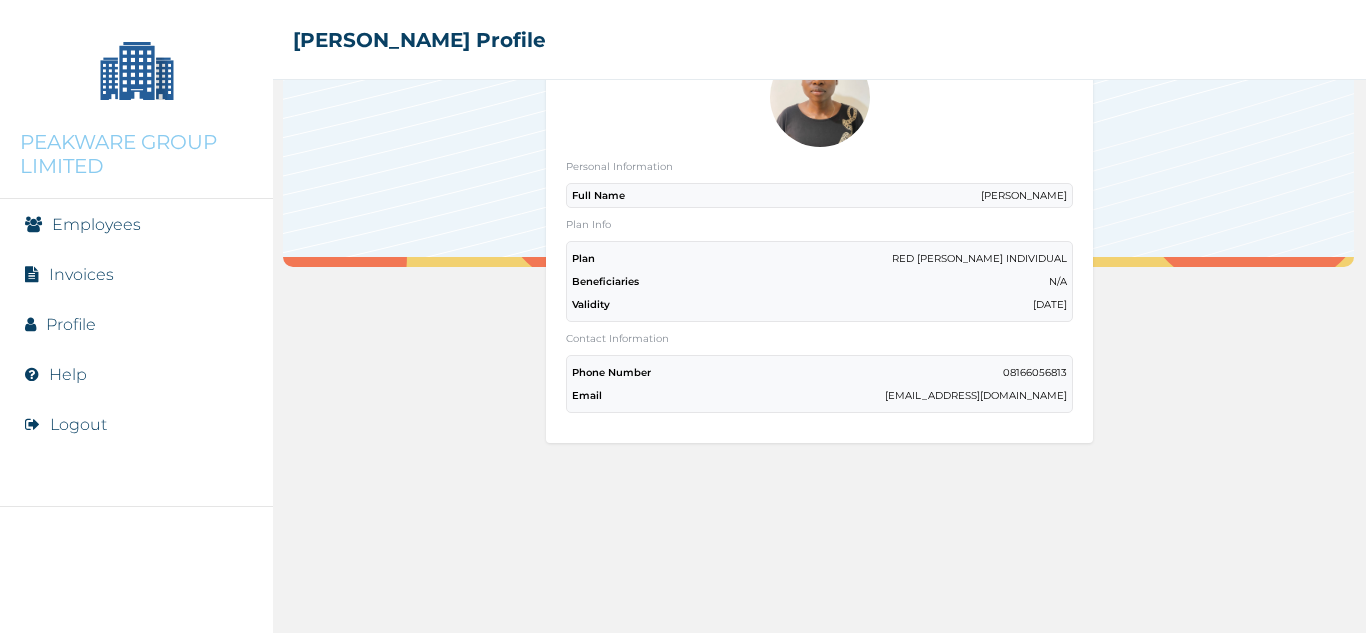 click on "[EMAIL_ADDRESS][DOMAIN_NAME]" at bounding box center [976, 395] 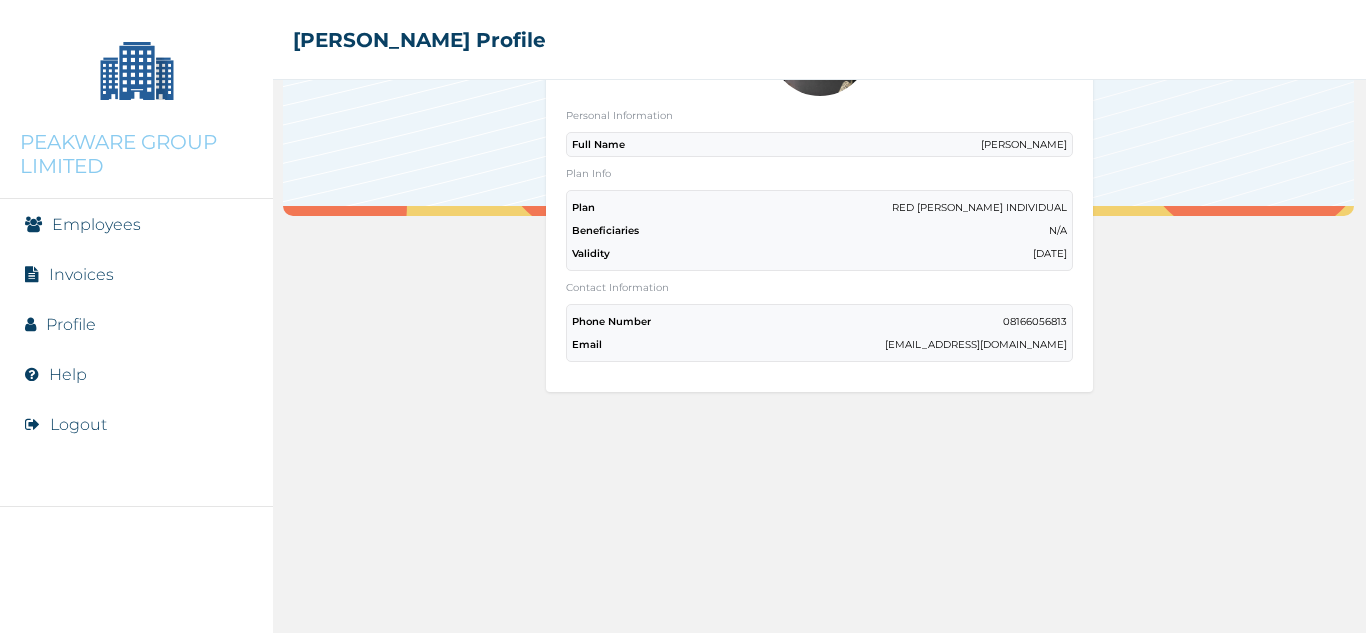 scroll, scrollTop: 236, scrollLeft: 0, axis: vertical 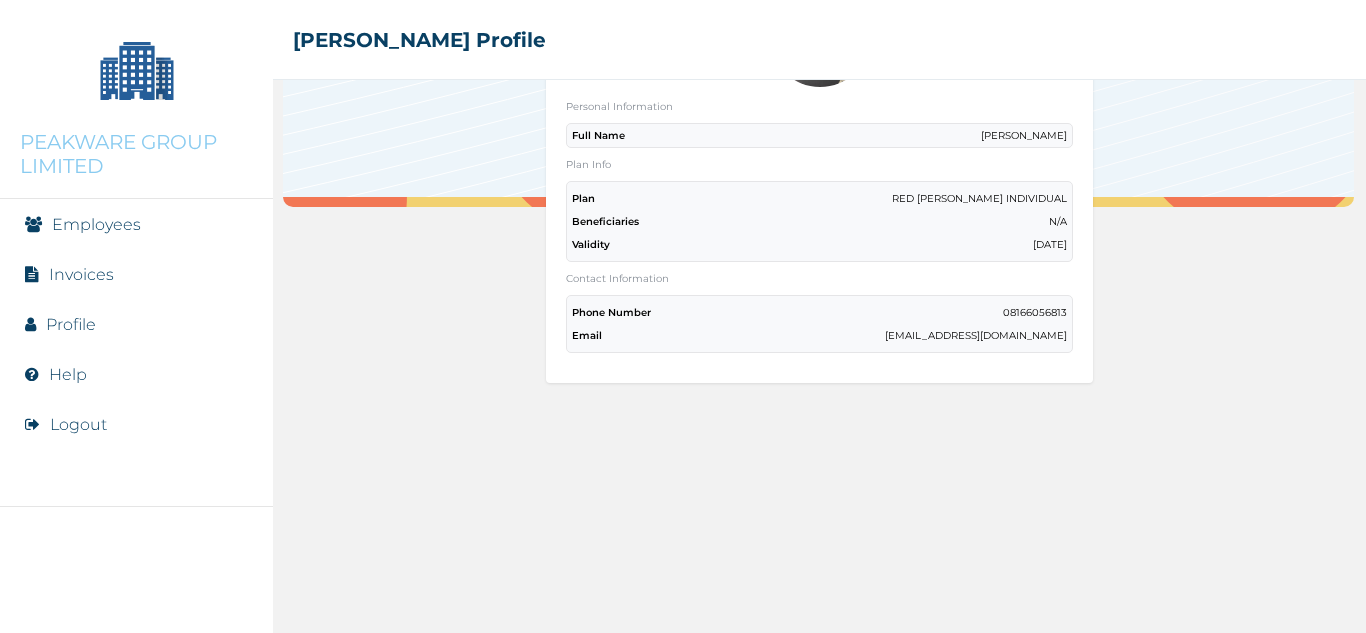 click on "Back                                 Personal Information Full Name [PERSON_NAME] Plan Info Plan RED [PERSON_NAME] INDIVIDUAL Beneficiaries N/A Validity [DATE] Contact Information Phone Number 08166056813 Email [EMAIL_ADDRESS][DOMAIN_NAME]" at bounding box center [819, 356] 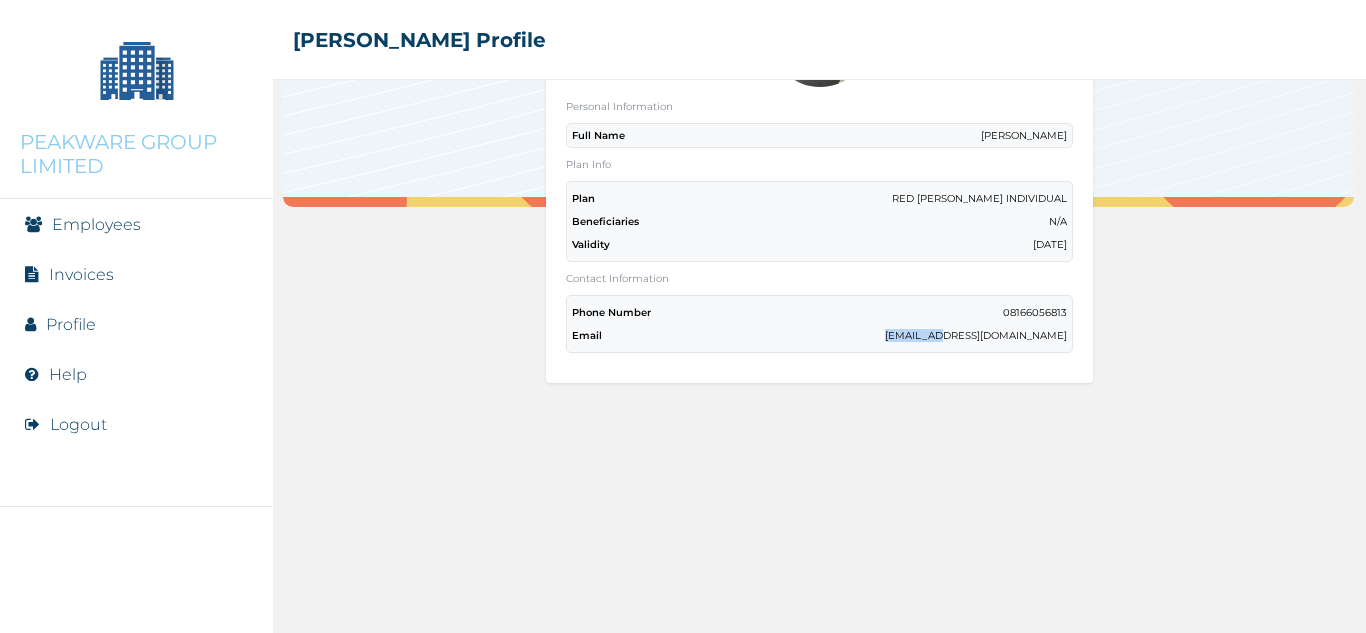 click on "Back                                 Personal Information Full Name [PERSON_NAME] Plan Info Plan RED [PERSON_NAME] INDIVIDUAL Beneficiaries N/A Validity [DATE] Contact Information Phone Number 08166056813 Email [EMAIL_ADDRESS][DOMAIN_NAME]" at bounding box center [819, 356] 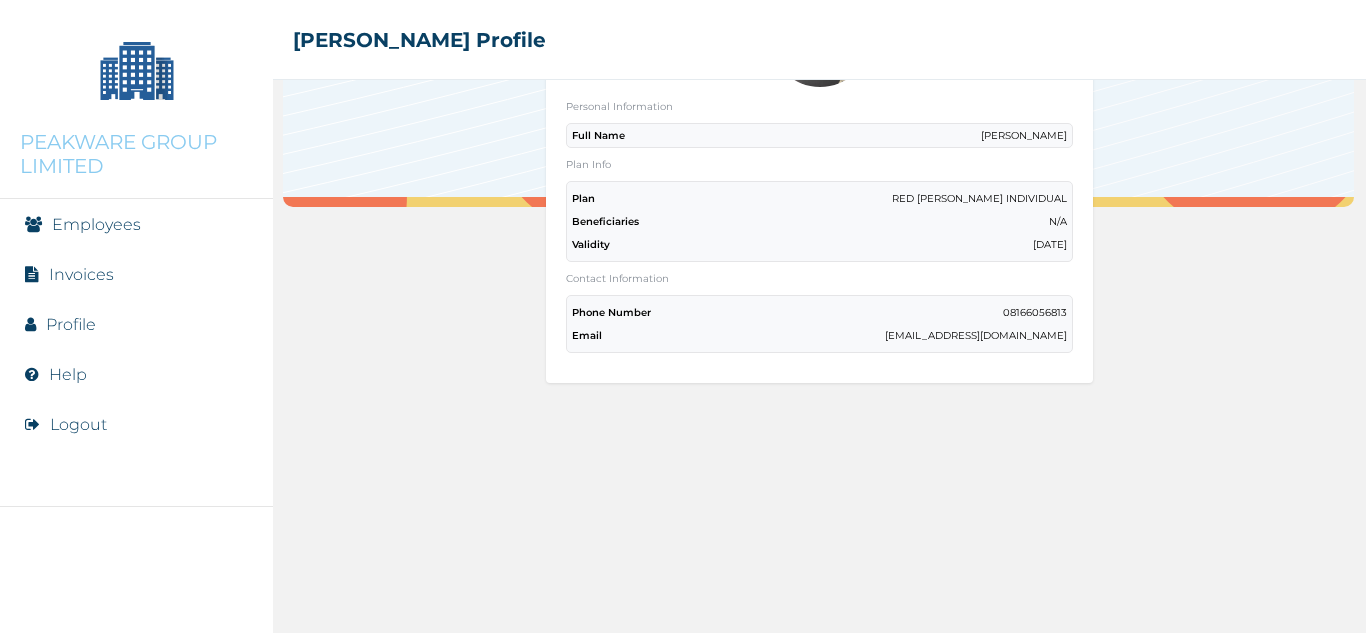 click on "[EMAIL_ADDRESS][DOMAIN_NAME]" at bounding box center (976, 335) 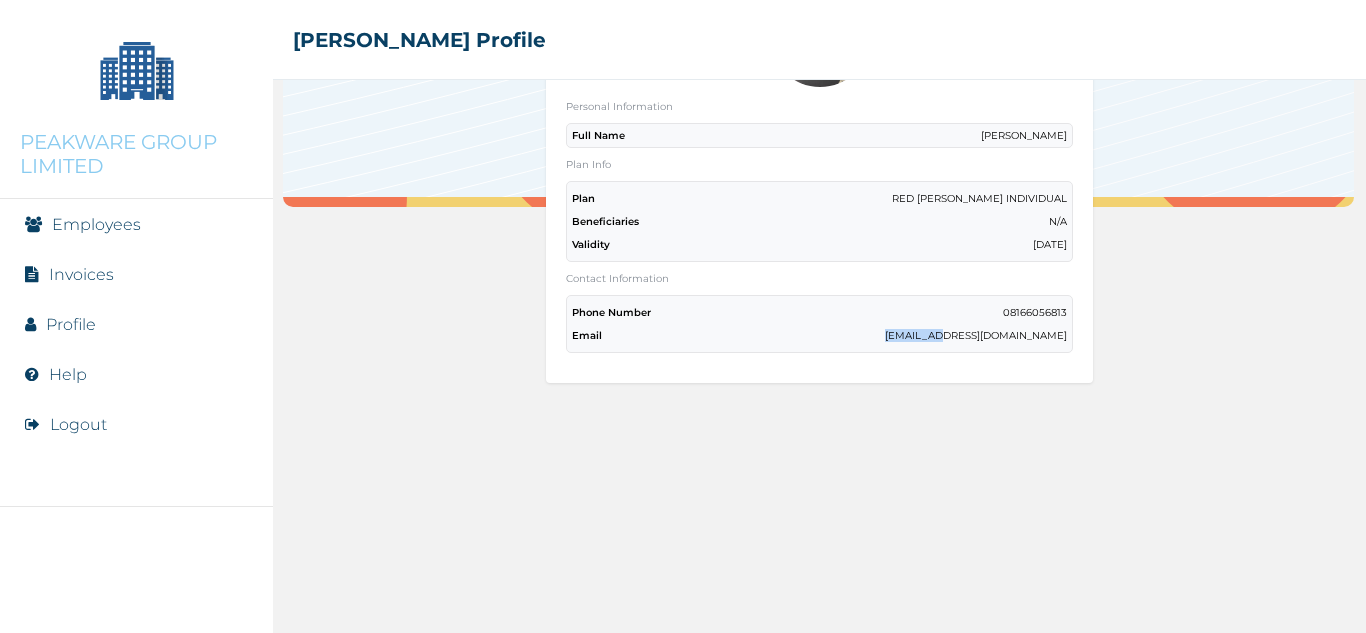 click on "[EMAIL_ADDRESS][DOMAIN_NAME]" at bounding box center (976, 335) 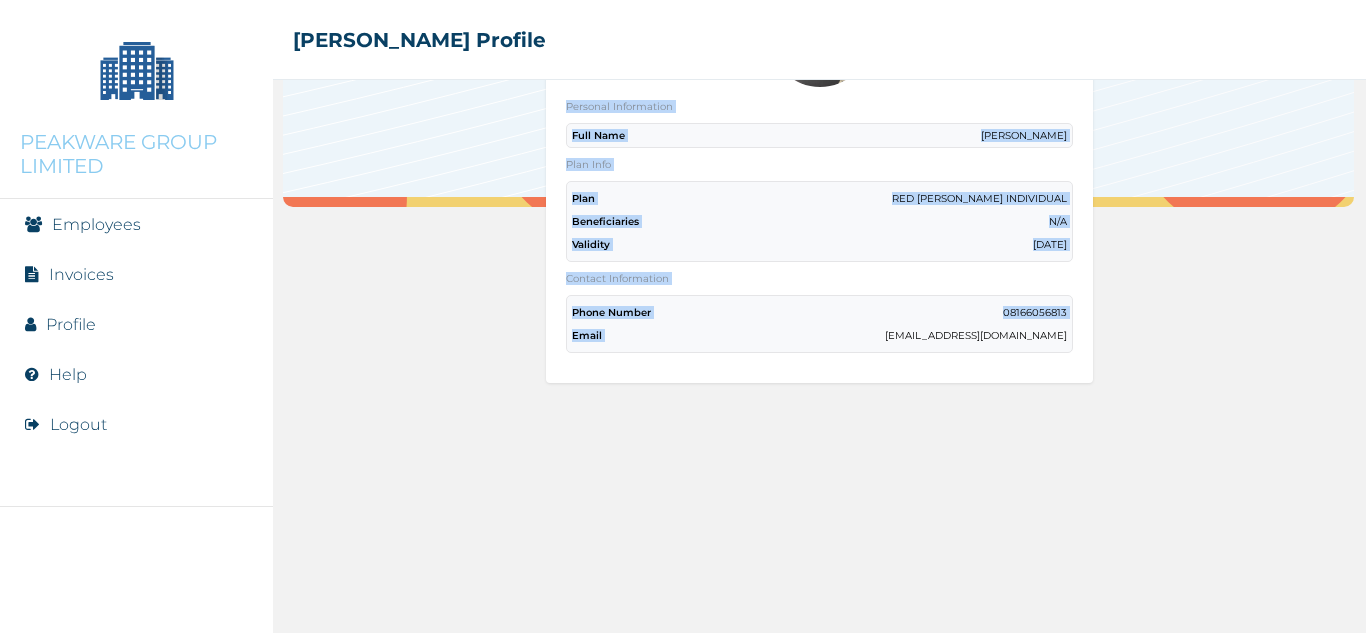 click on "[EMAIL_ADDRESS][DOMAIN_NAME]" at bounding box center [976, 335] 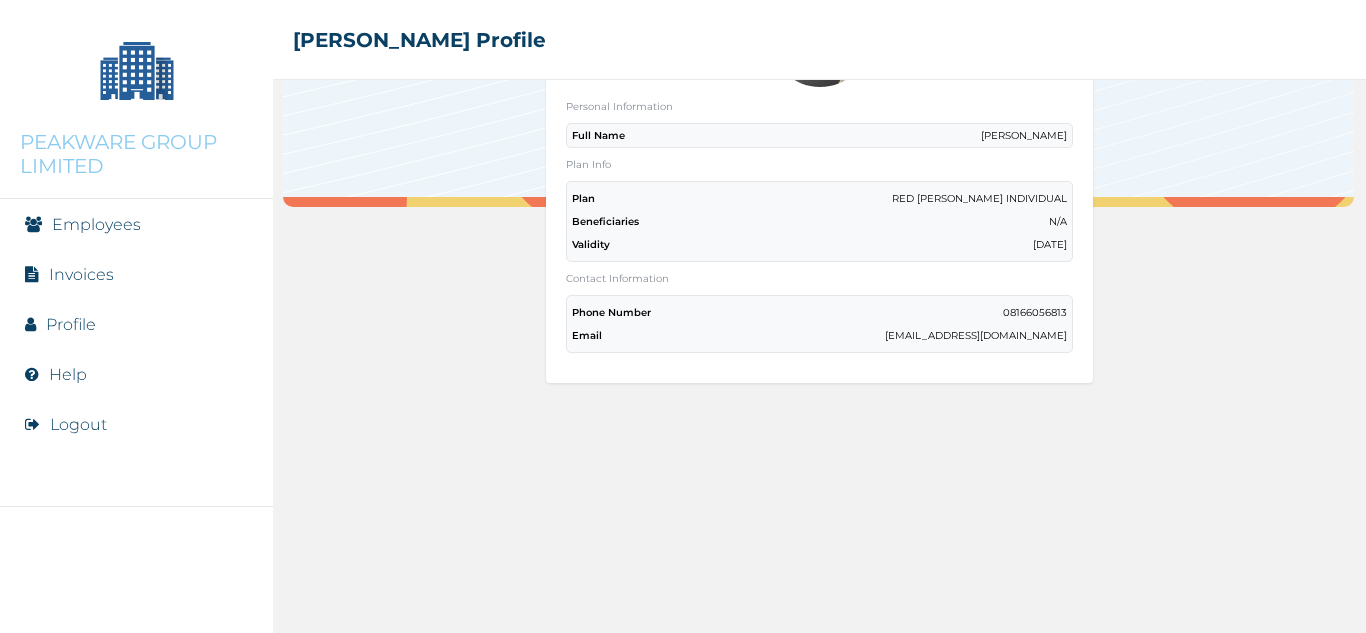 click on "08166056813" at bounding box center (1035, 312) 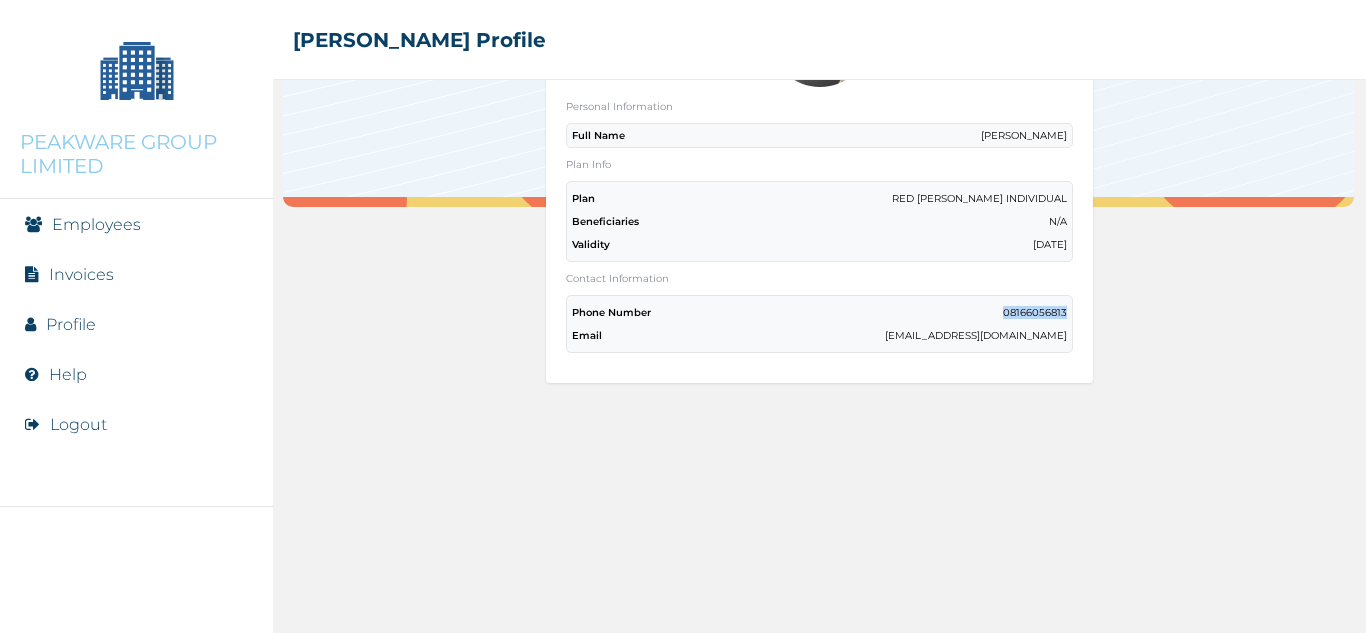 click on "08166056813" at bounding box center (1035, 312) 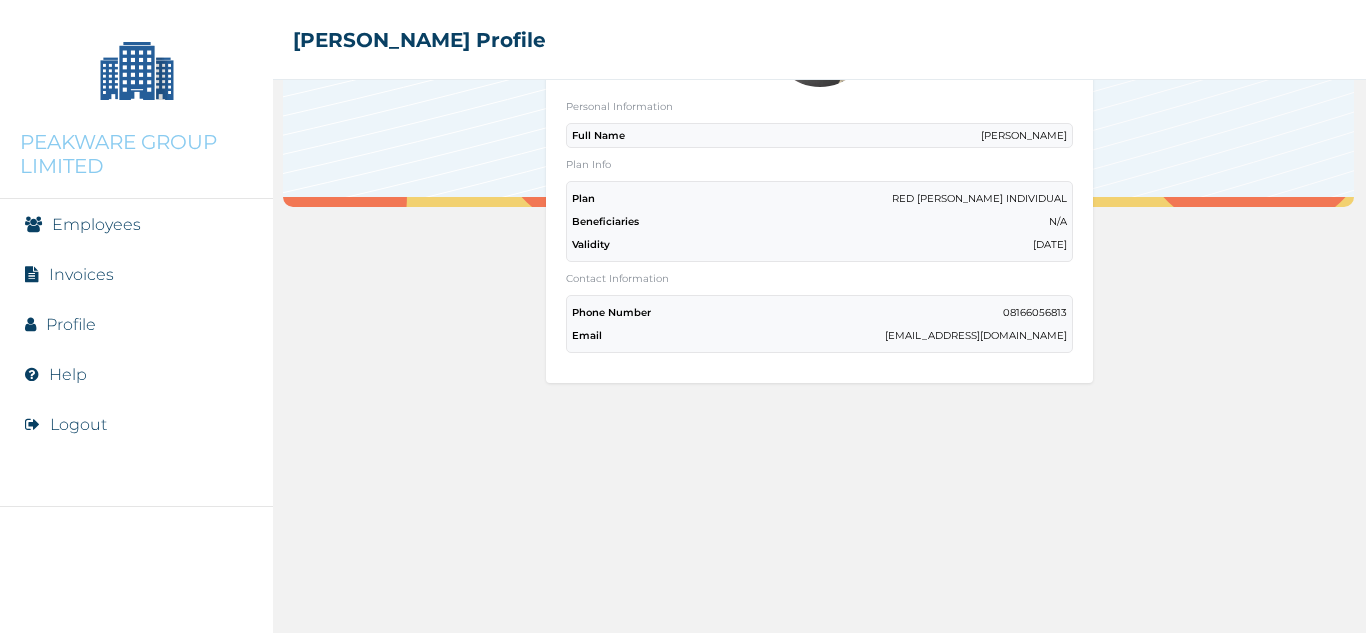click on "[EMAIL_ADDRESS][DOMAIN_NAME]" at bounding box center [976, 335] 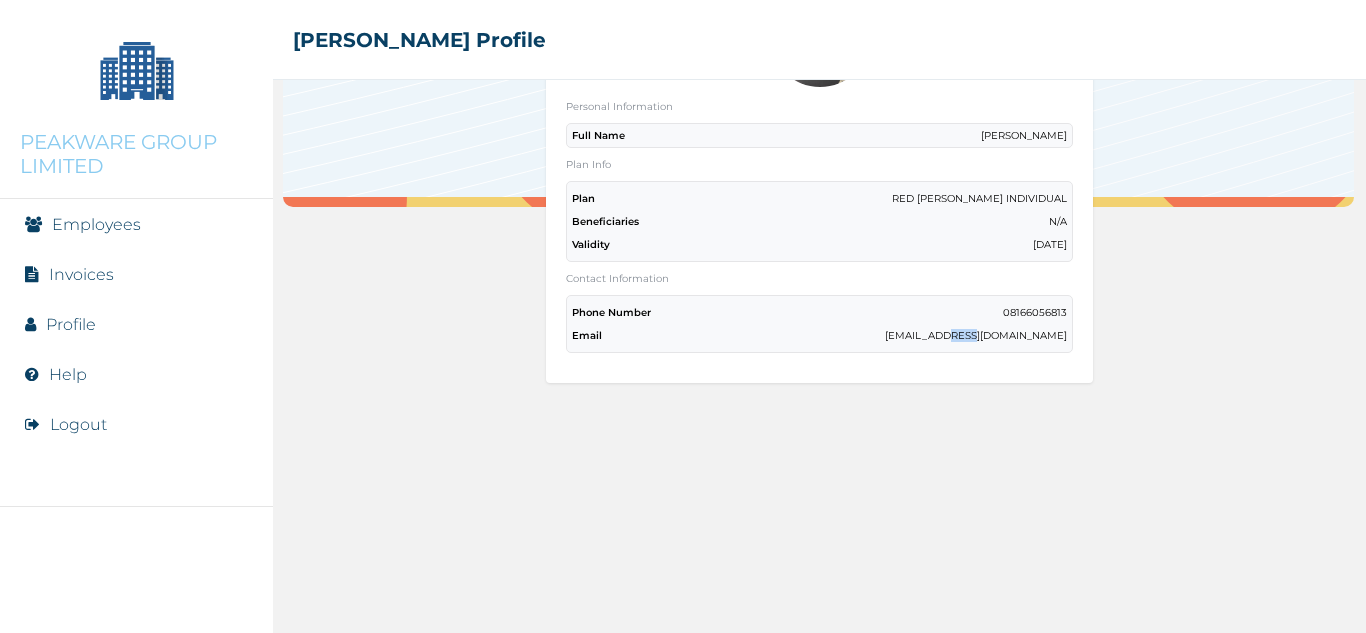 click on "[EMAIL_ADDRESS][DOMAIN_NAME]" at bounding box center (976, 335) 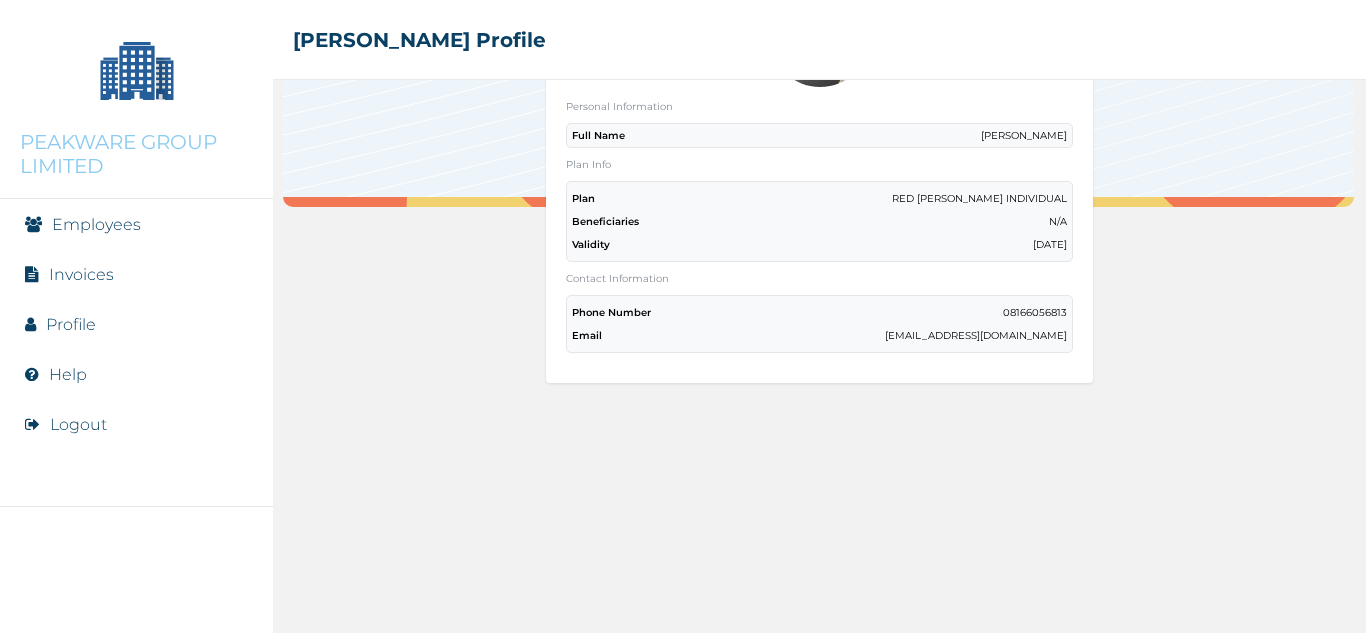 drag, startPoint x: 1033, startPoint y: 343, endPoint x: 999, endPoint y: 341, distance: 34.058773 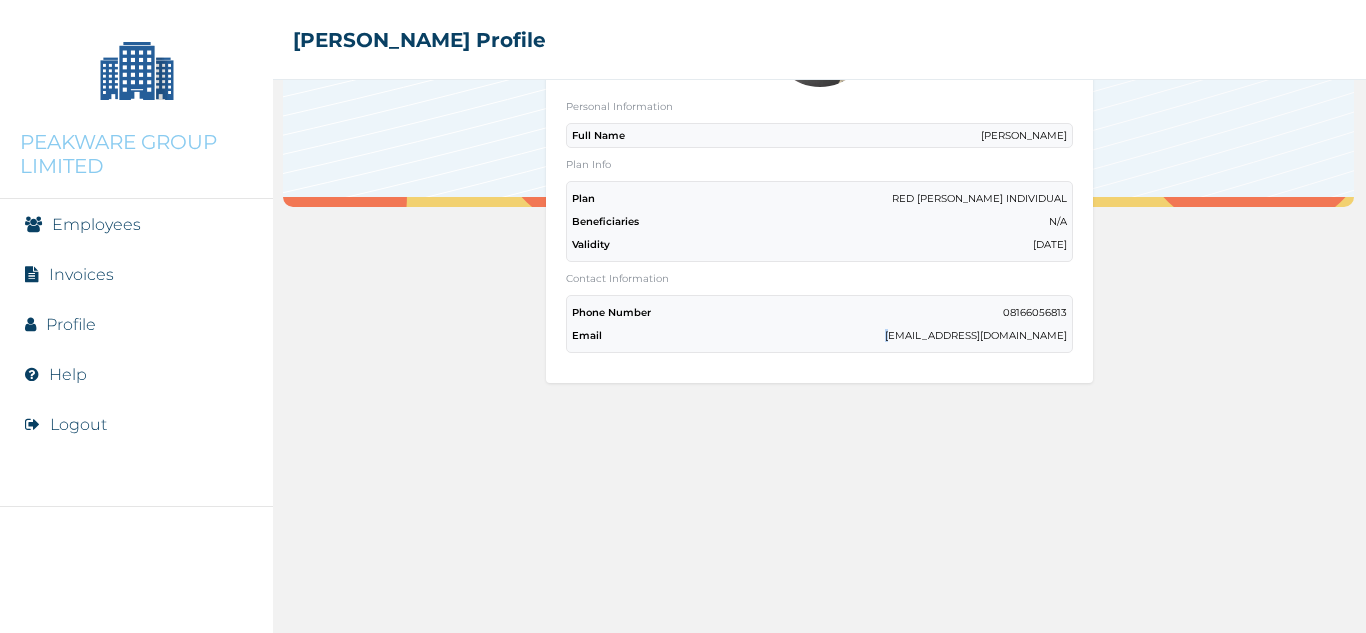click on "Email [EMAIL_ADDRESS][DOMAIN_NAME]" at bounding box center [819, 335] 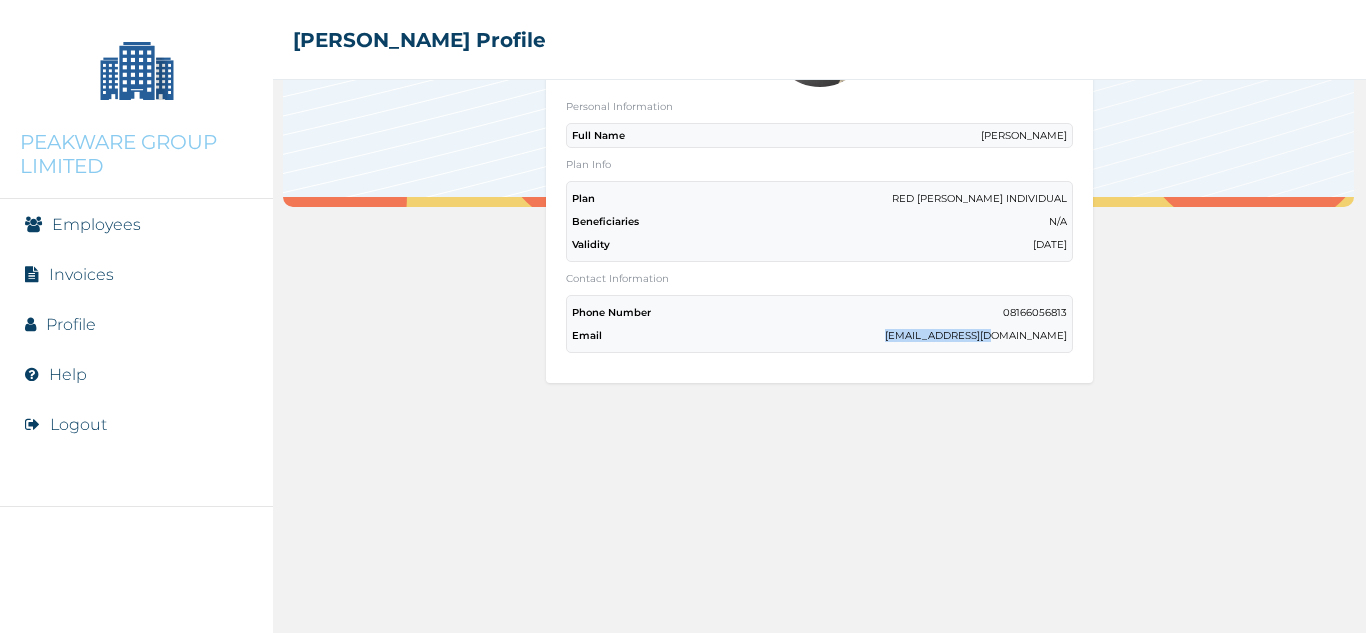 drag, startPoint x: 957, startPoint y: 333, endPoint x: 1064, endPoint y: 342, distance: 107.37784 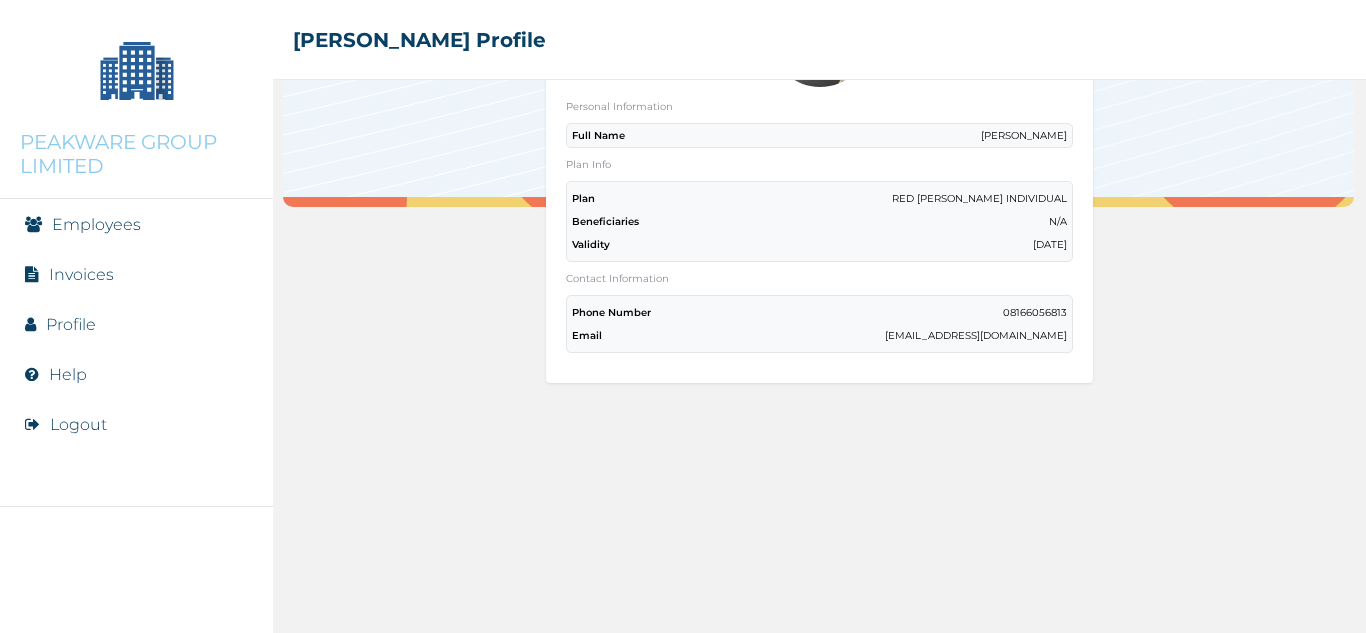 click on "Employees" at bounding box center [136, 224] 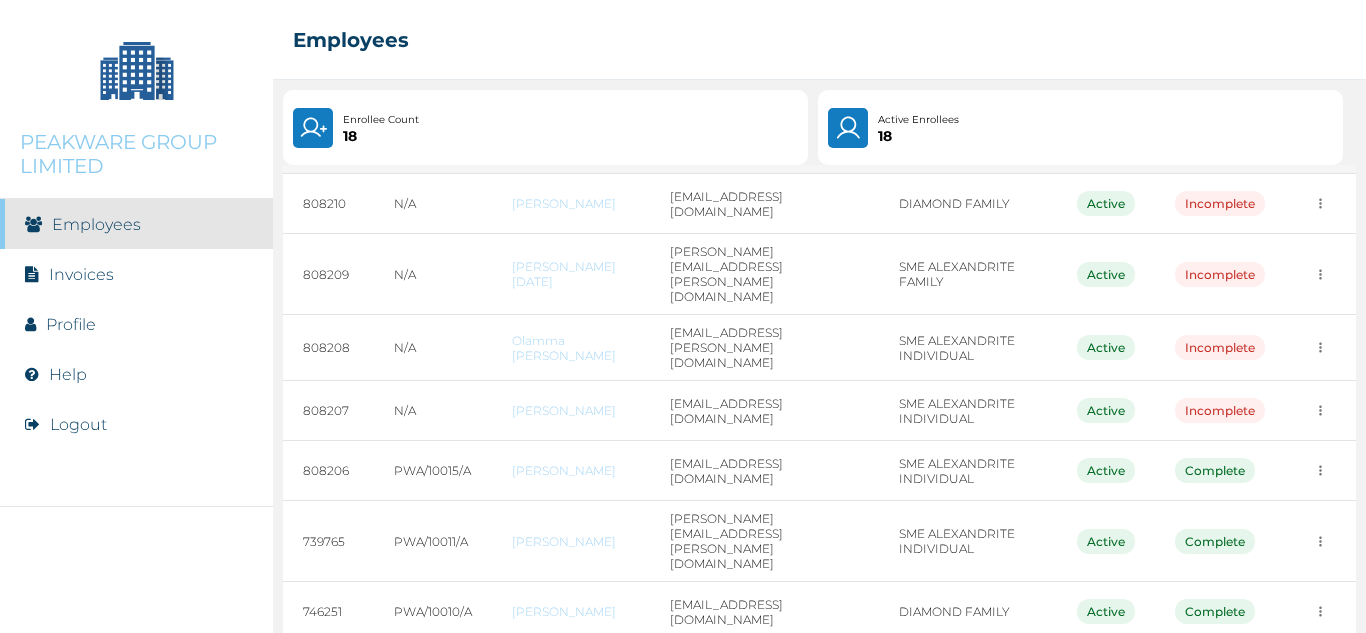 scroll, scrollTop: 316, scrollLeft: 0, axis: vertical 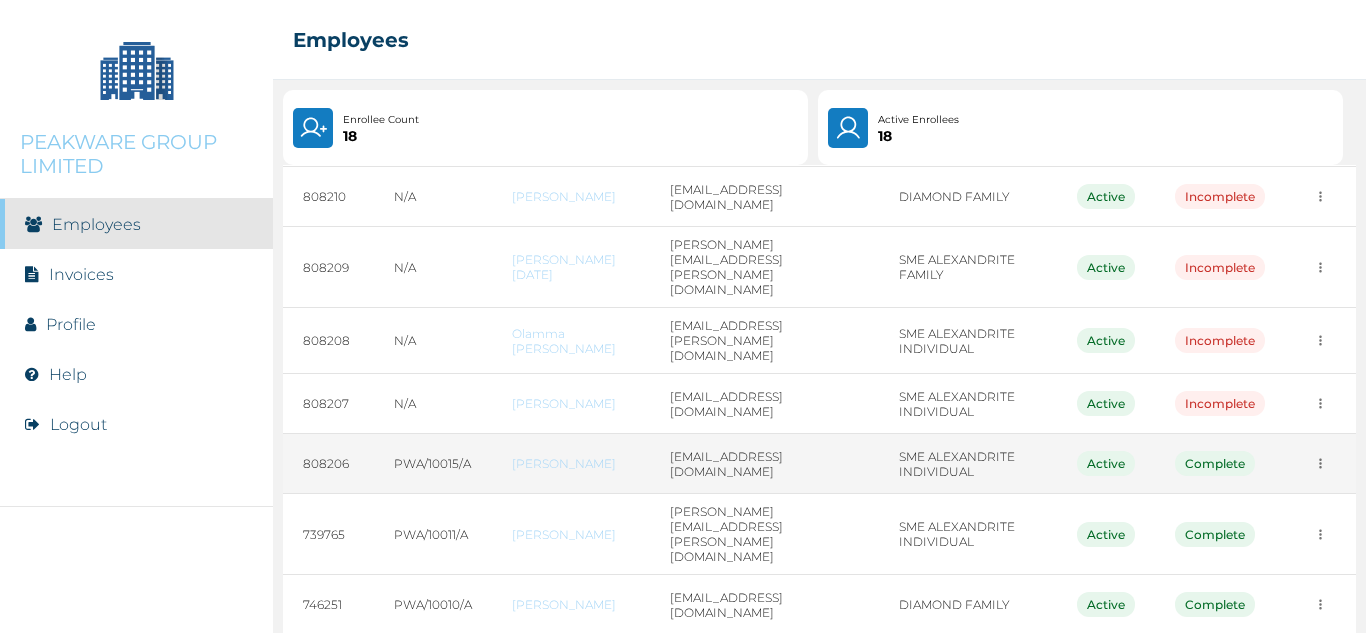 click at bounding box center [1320, 13] 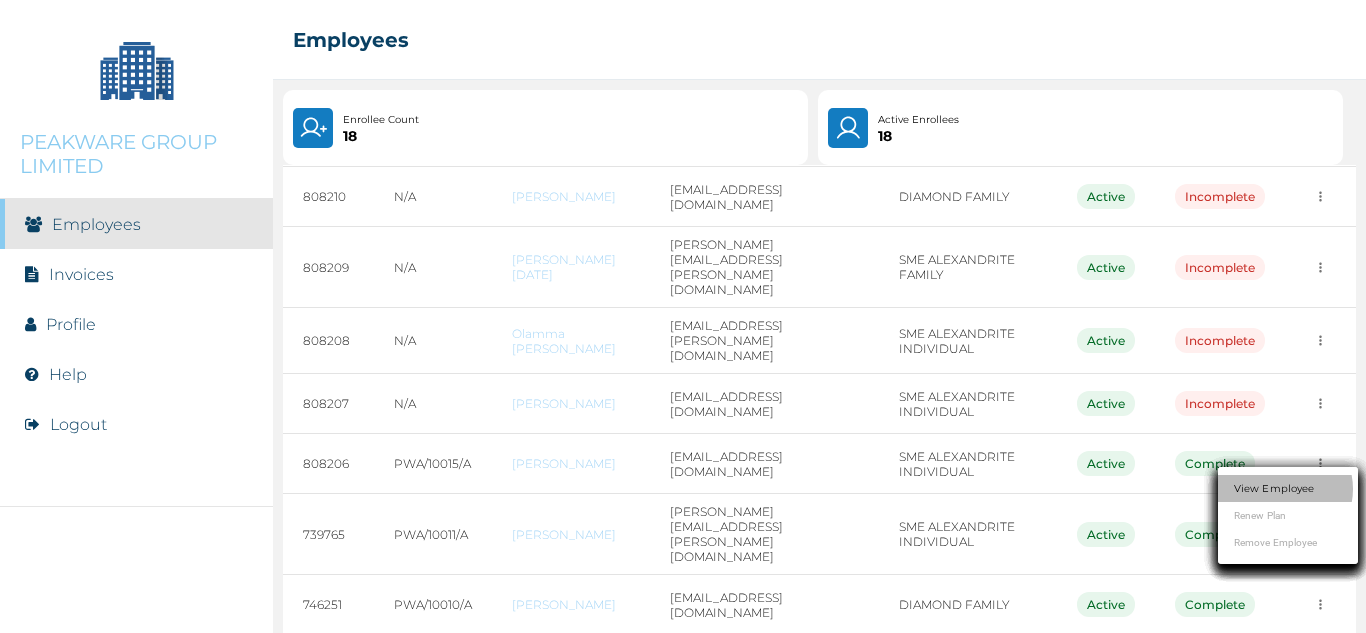 click on "View Employee" at bounding box center (1288, 488) 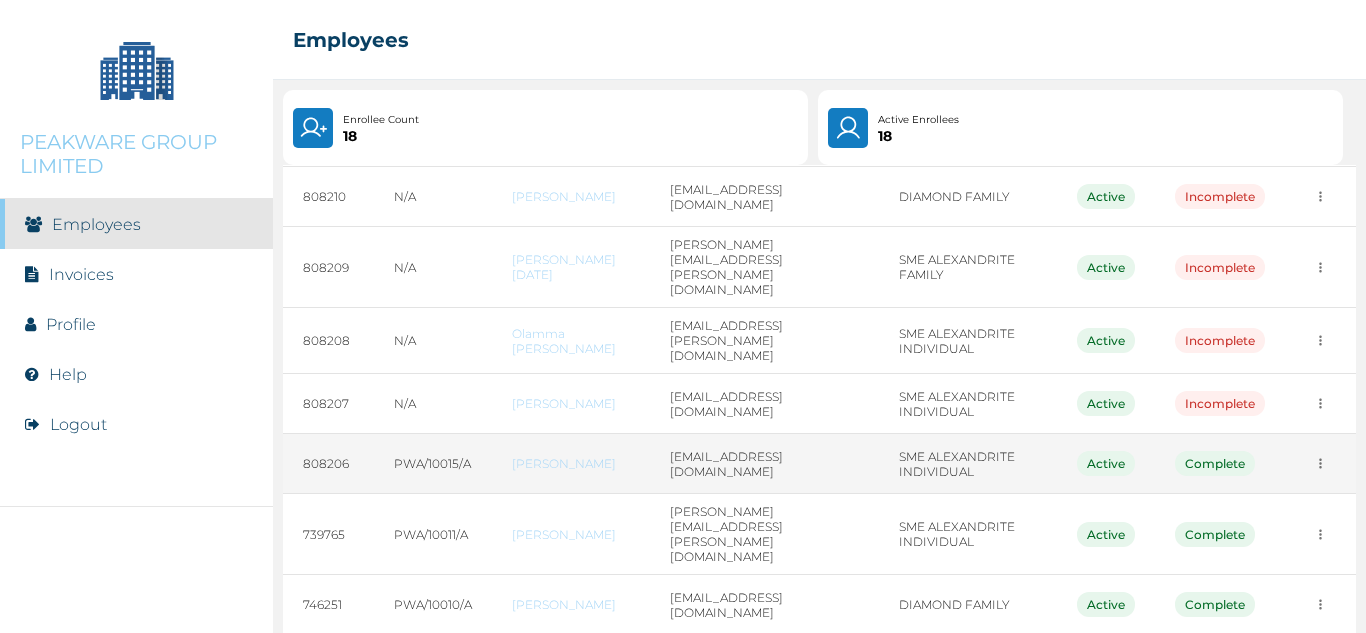 click at bounding box center (1320, 13) 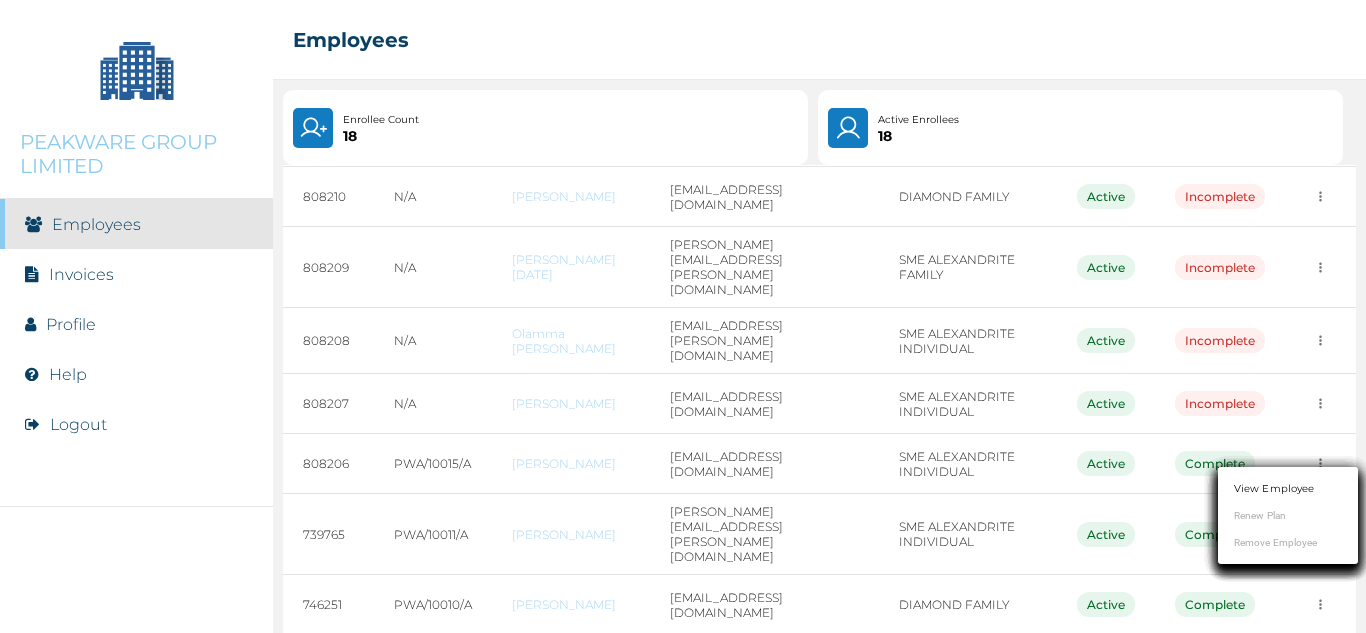 click on "View Employee" at bounding box center [1274, 488] 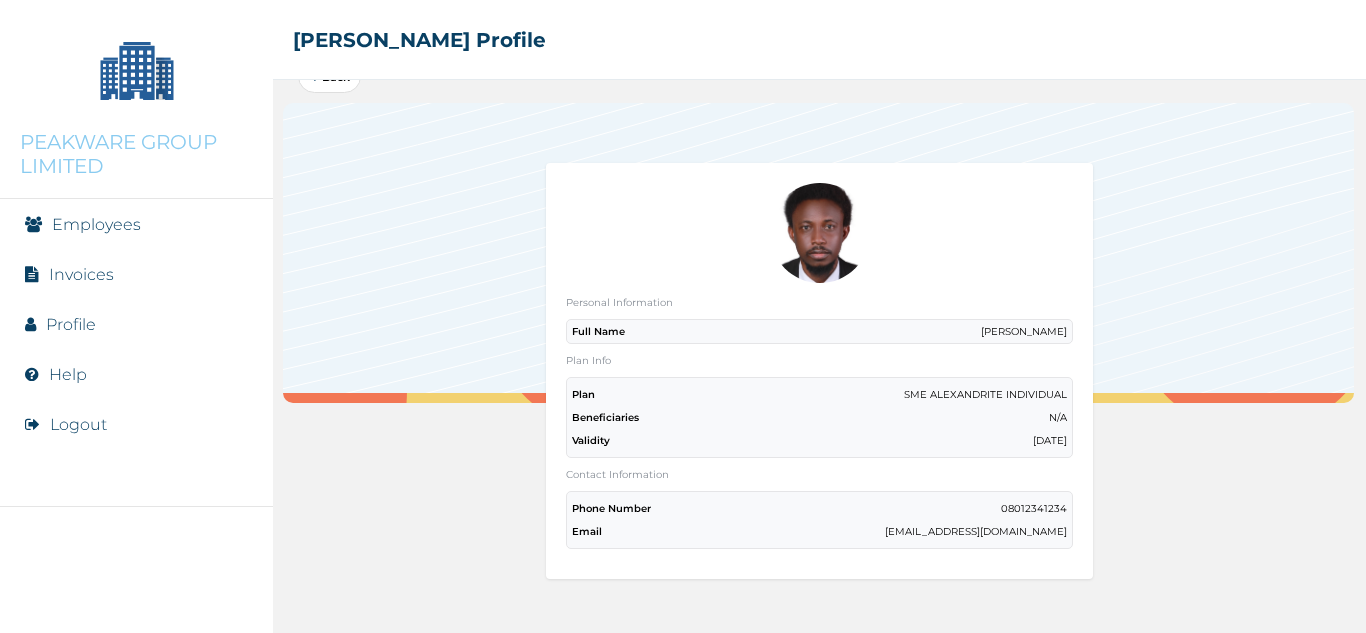 scroll, scrollTop: 36, scrollLeft: 0, axis: vertical 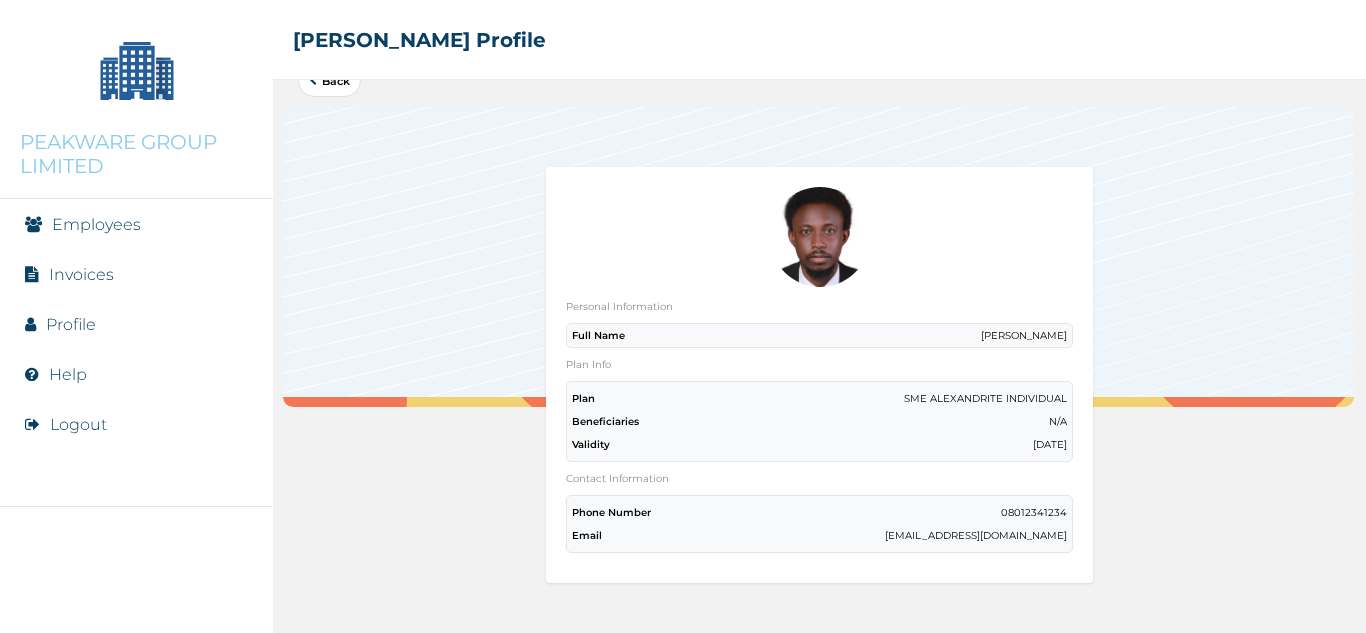 click on "Employees" at bounding box center (96, 224) 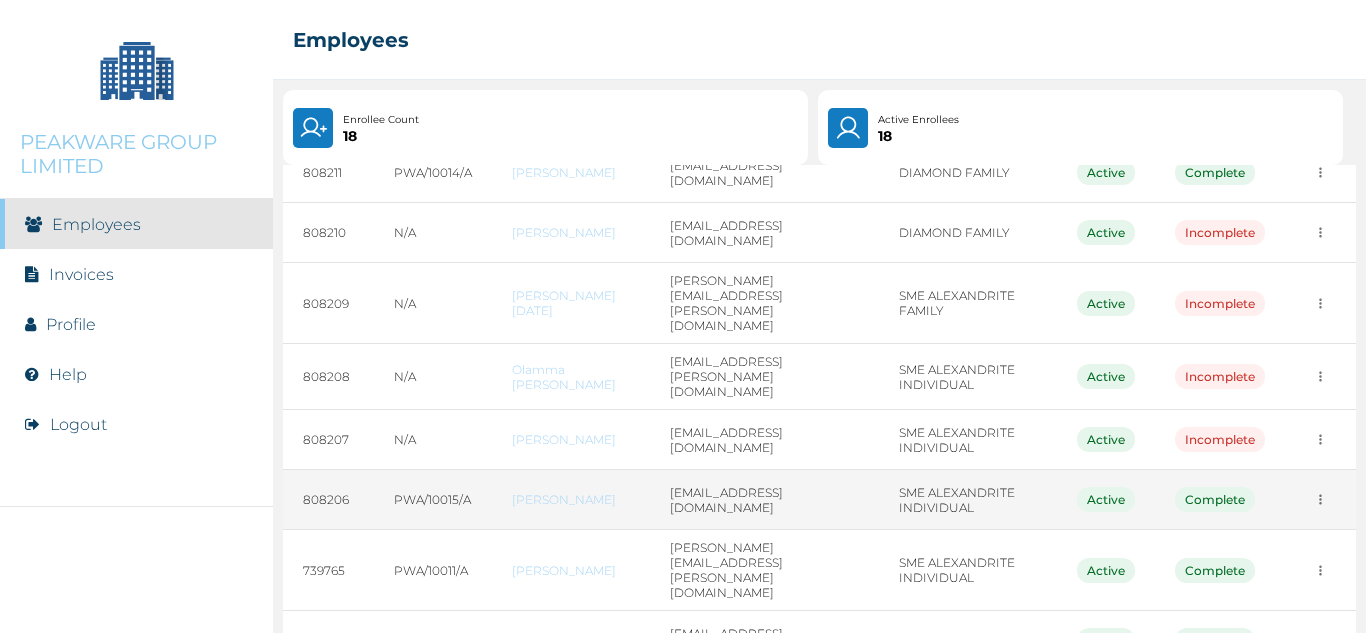 click on "[EMAIL_ADDRESS][DOMAIN_NAME]" at bounding box center (764, 500) 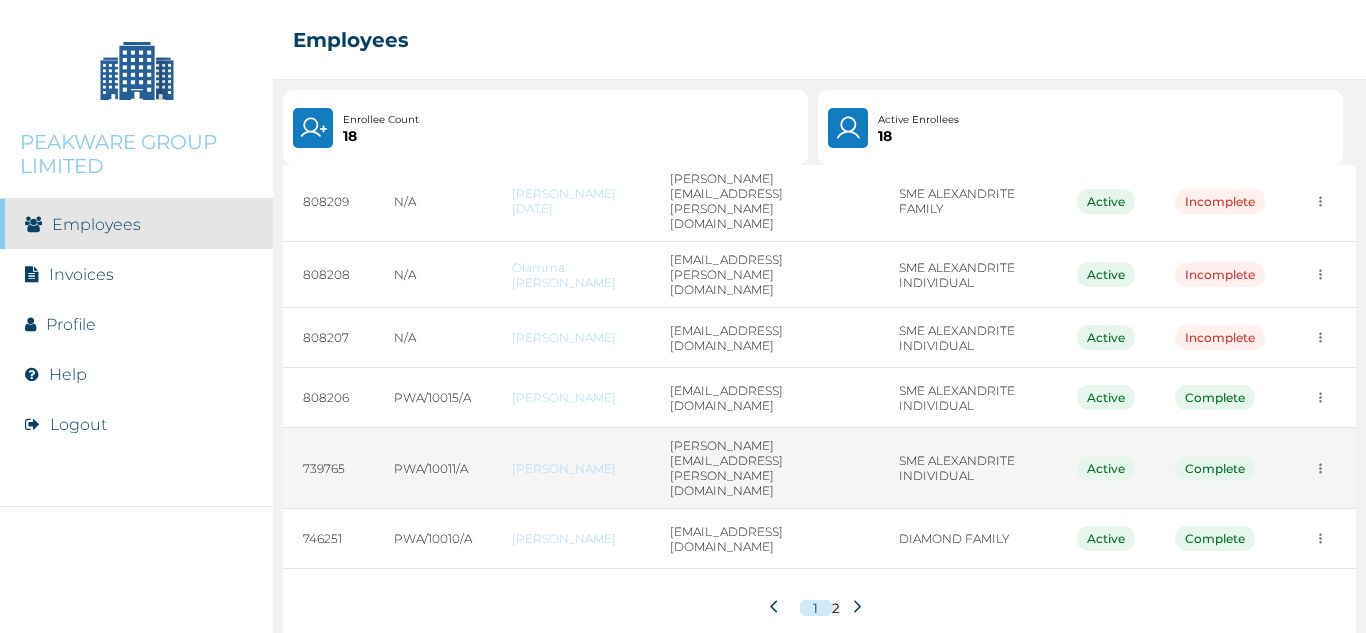click at bounding box center [1320, -53] 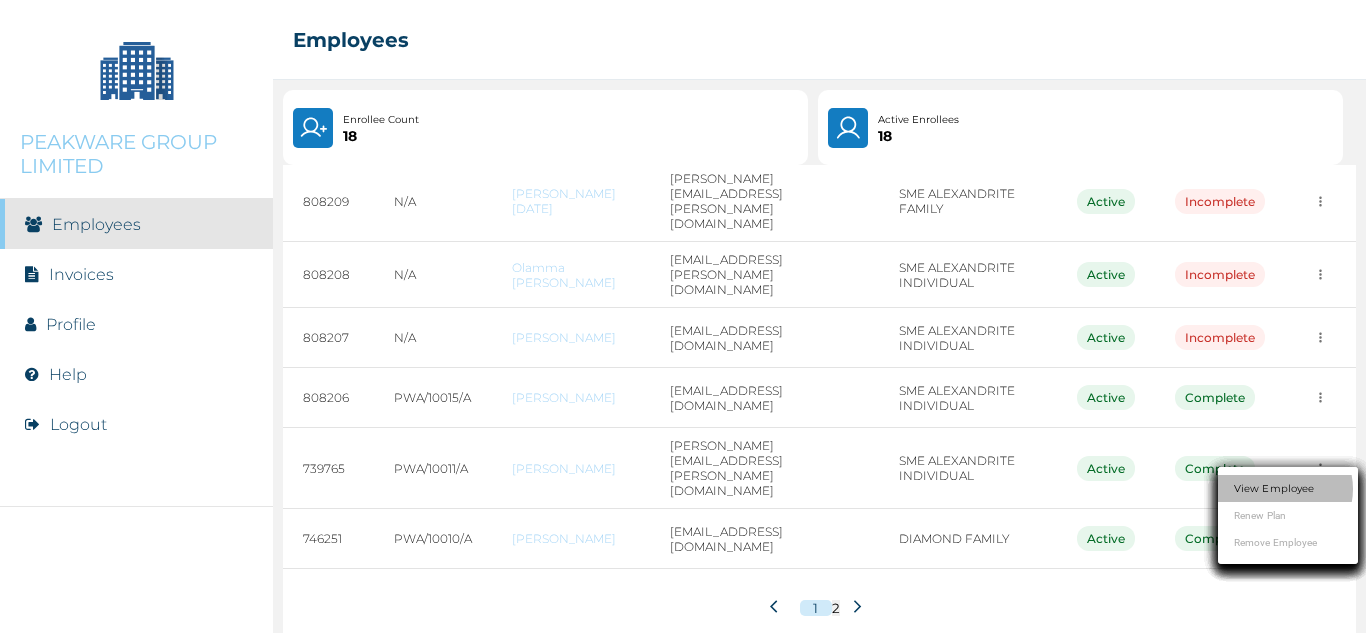 click on "View Employee" at bounding box center (1274, 488) 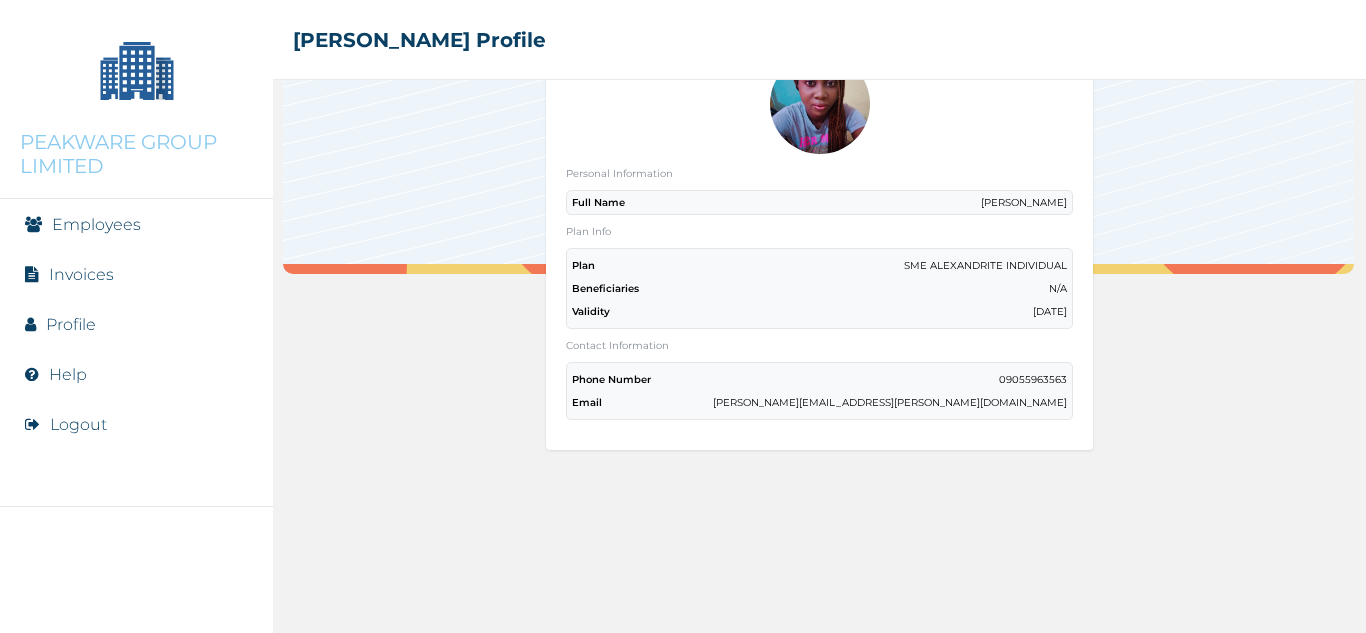 scroll, scrollTop: 236, scrollLeft: 0, axis: vertical 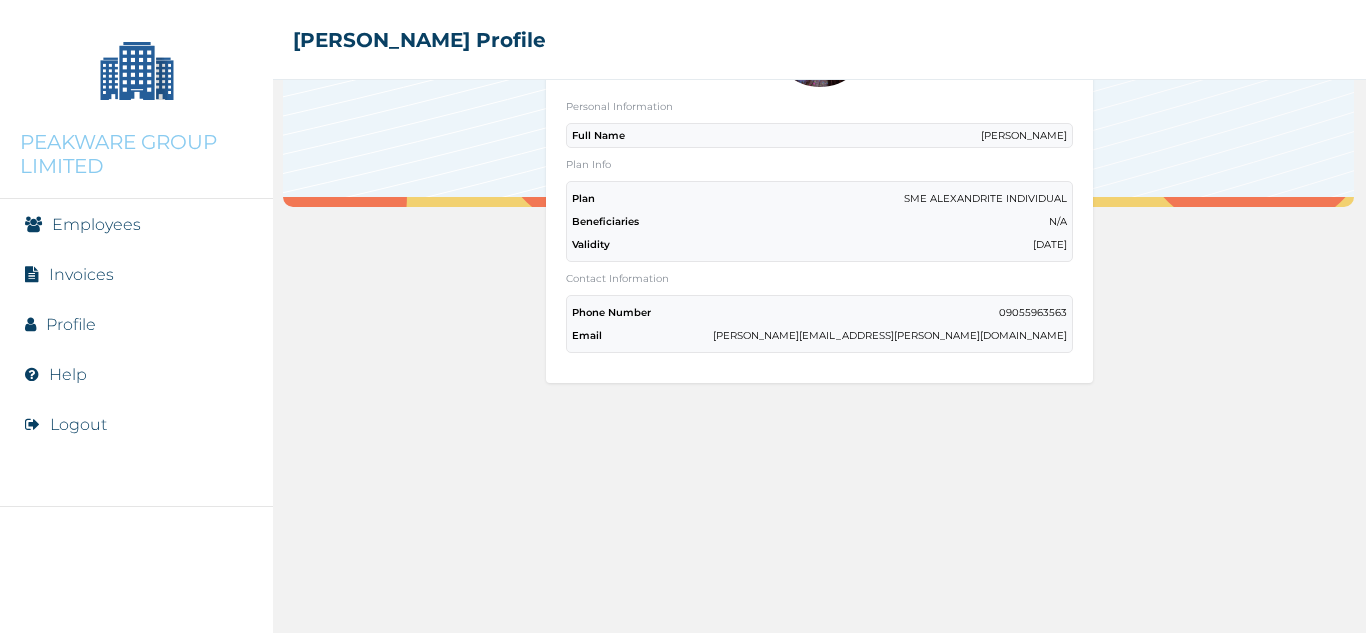 click on "Employees" at bounding box center [96, 224] 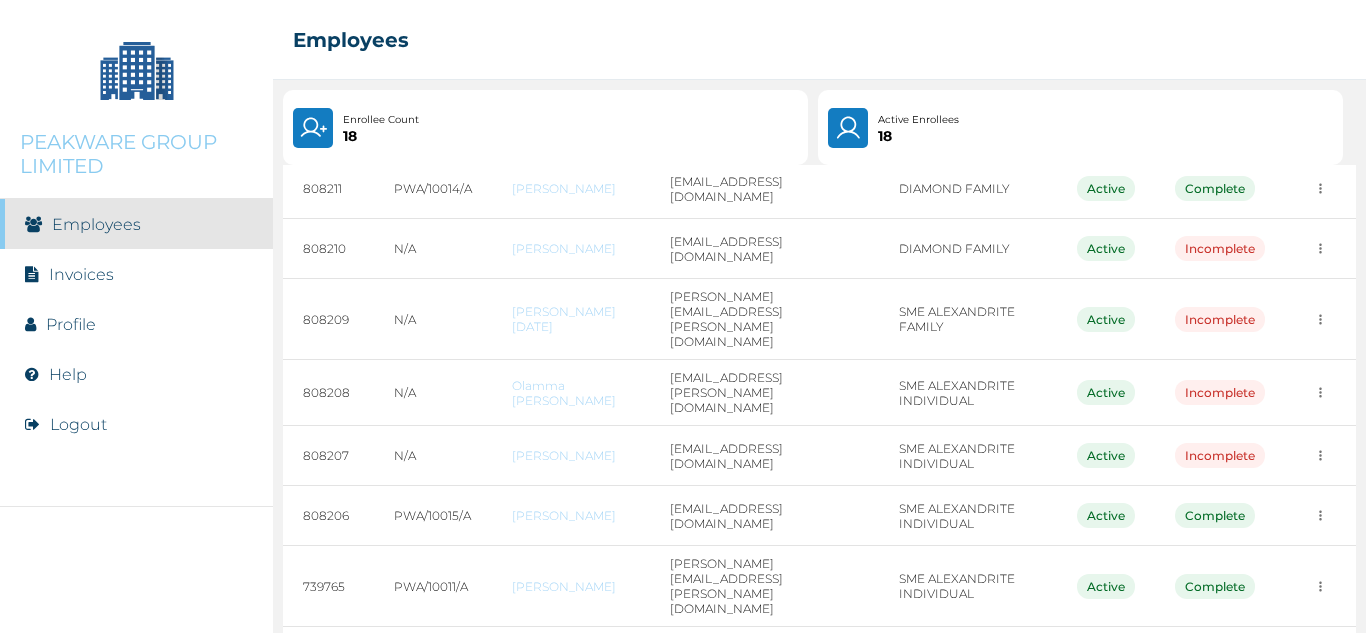 scroll, scrollTop: 382, scrollLeft: 0, axis: vertical 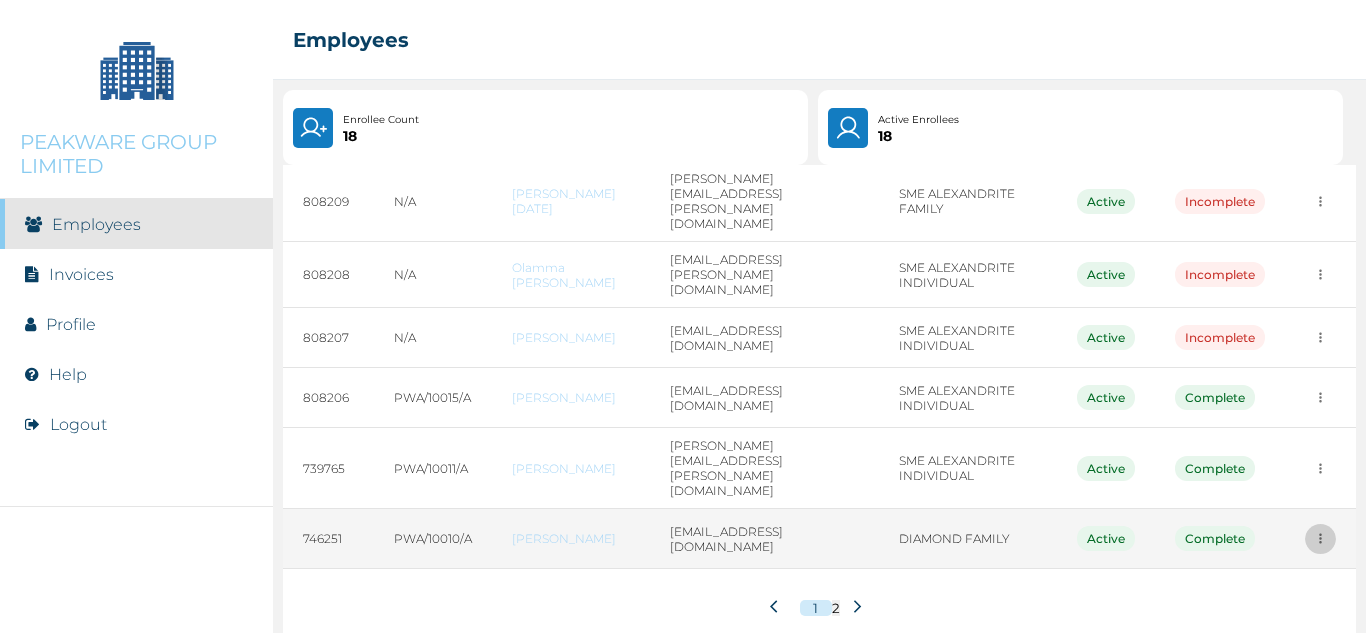 click 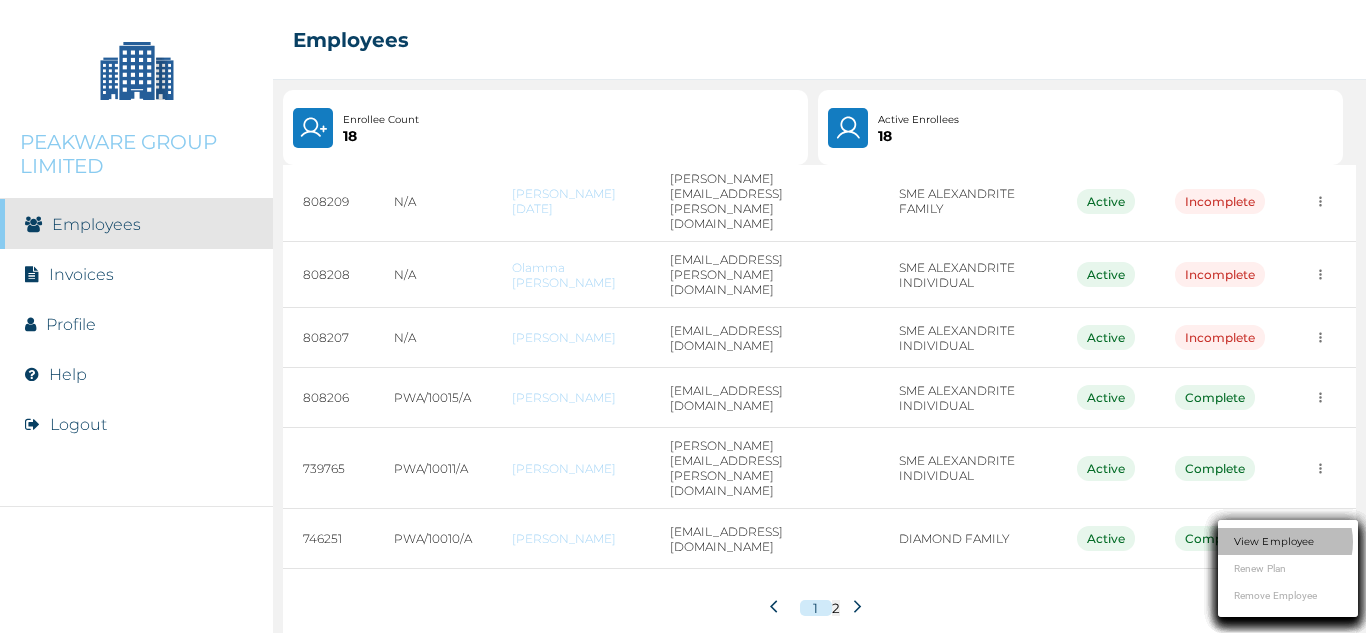 click on "View Employee" at bounding box center (1274, 541) 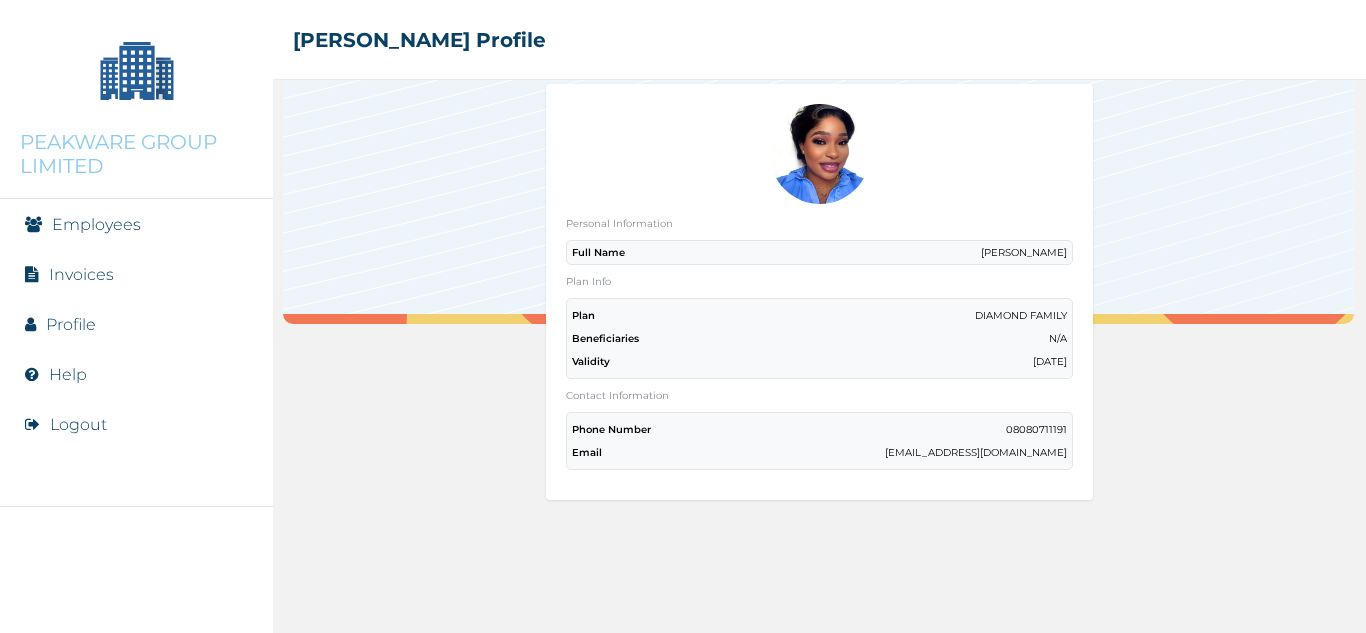scroll, scrollTop: 0, scrollLeft: 0, axis: both 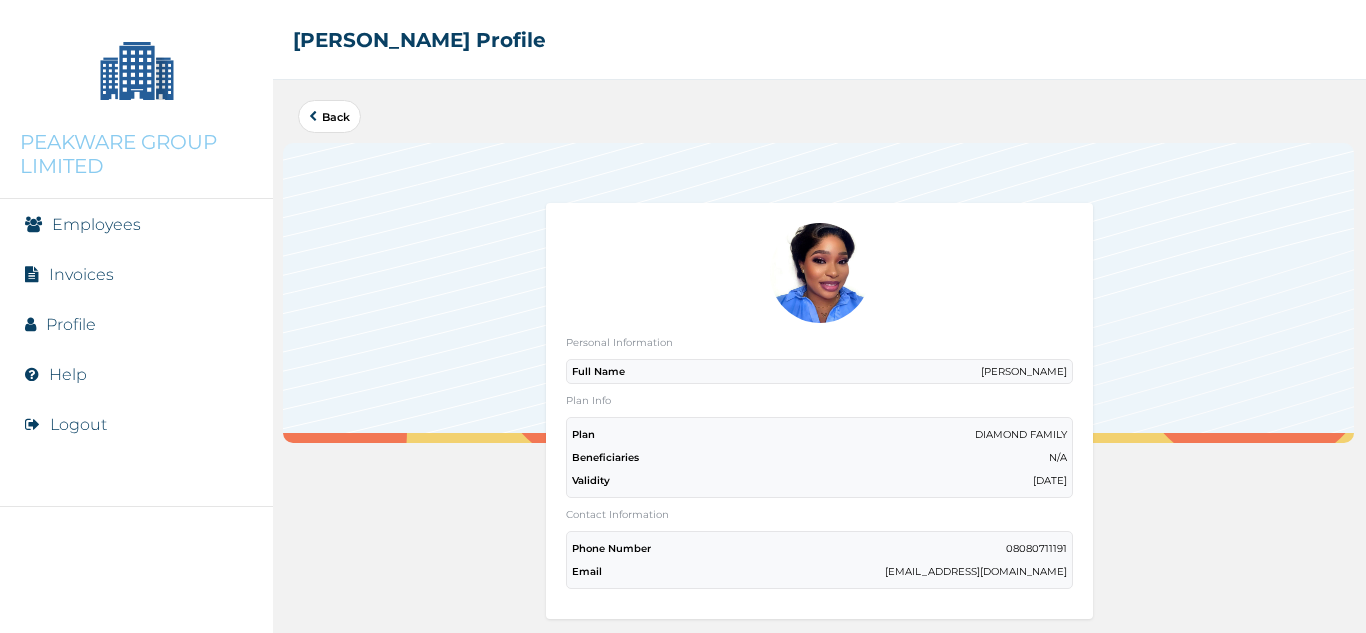 click on "Employees" at bounding box center [96, 224] 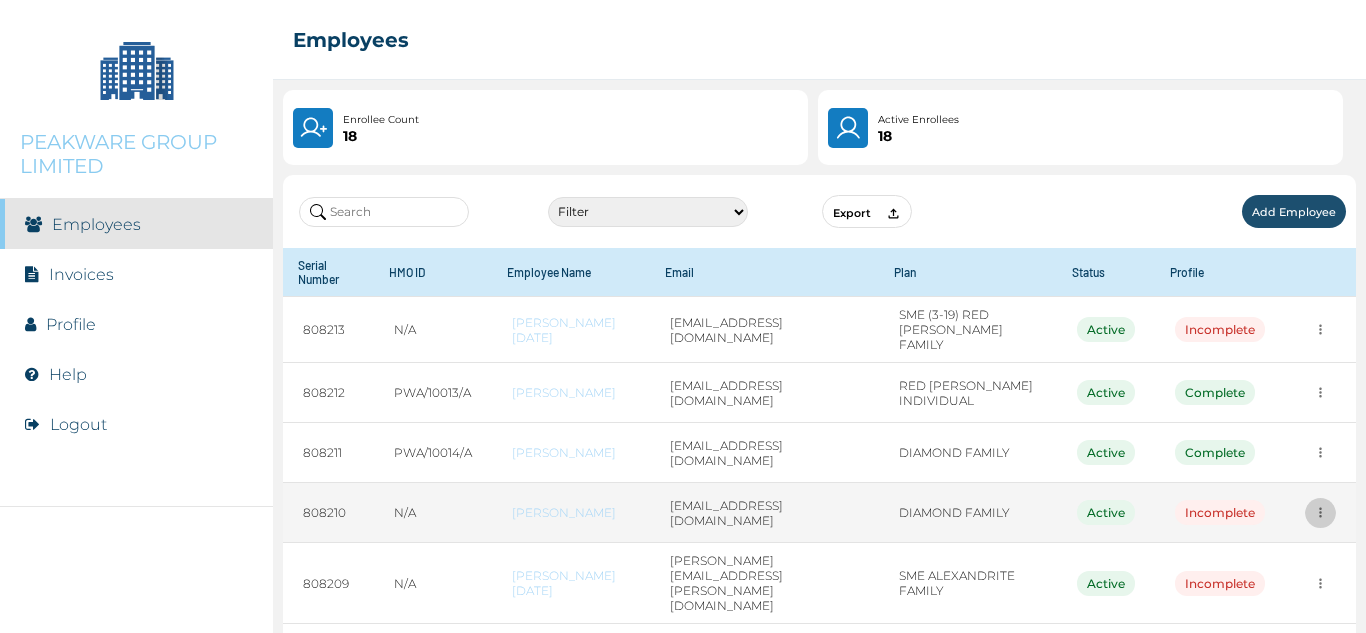 click 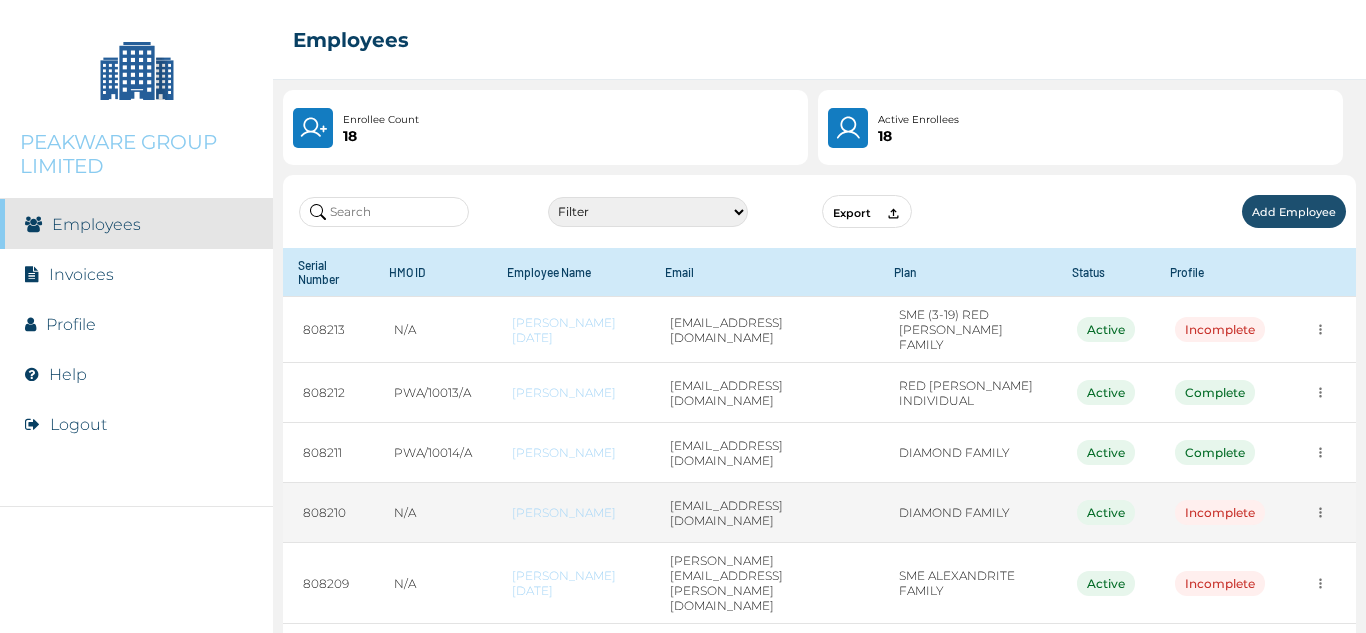 click 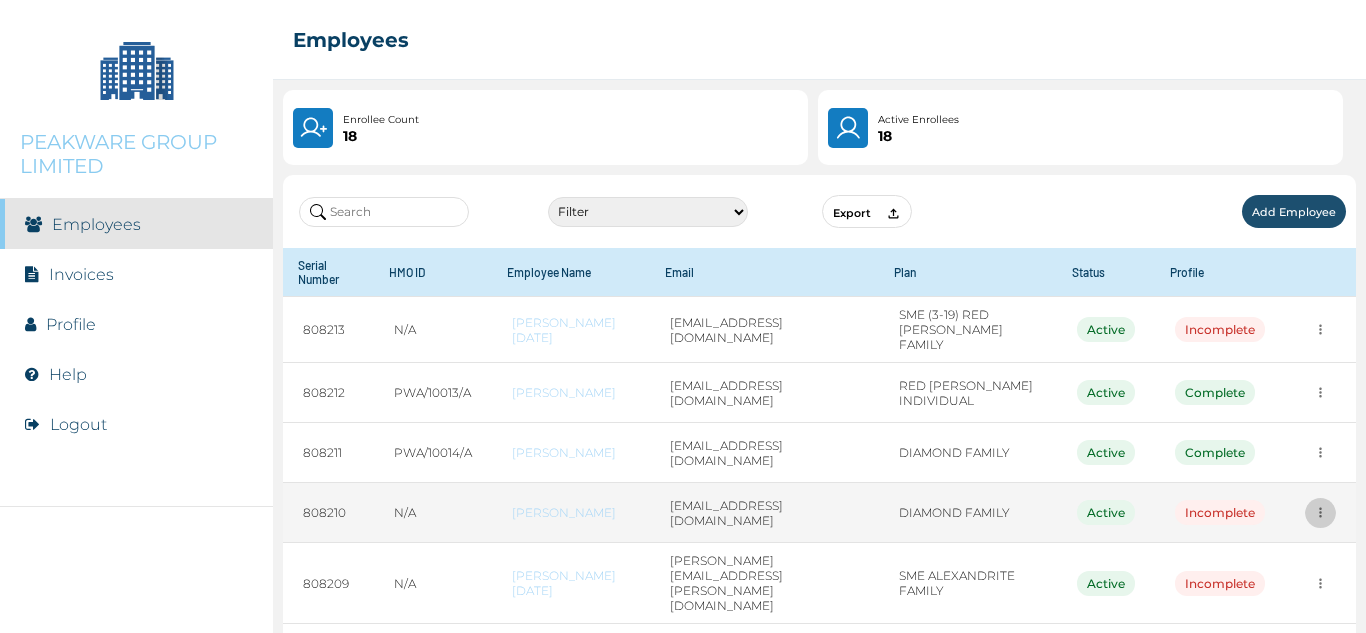 click 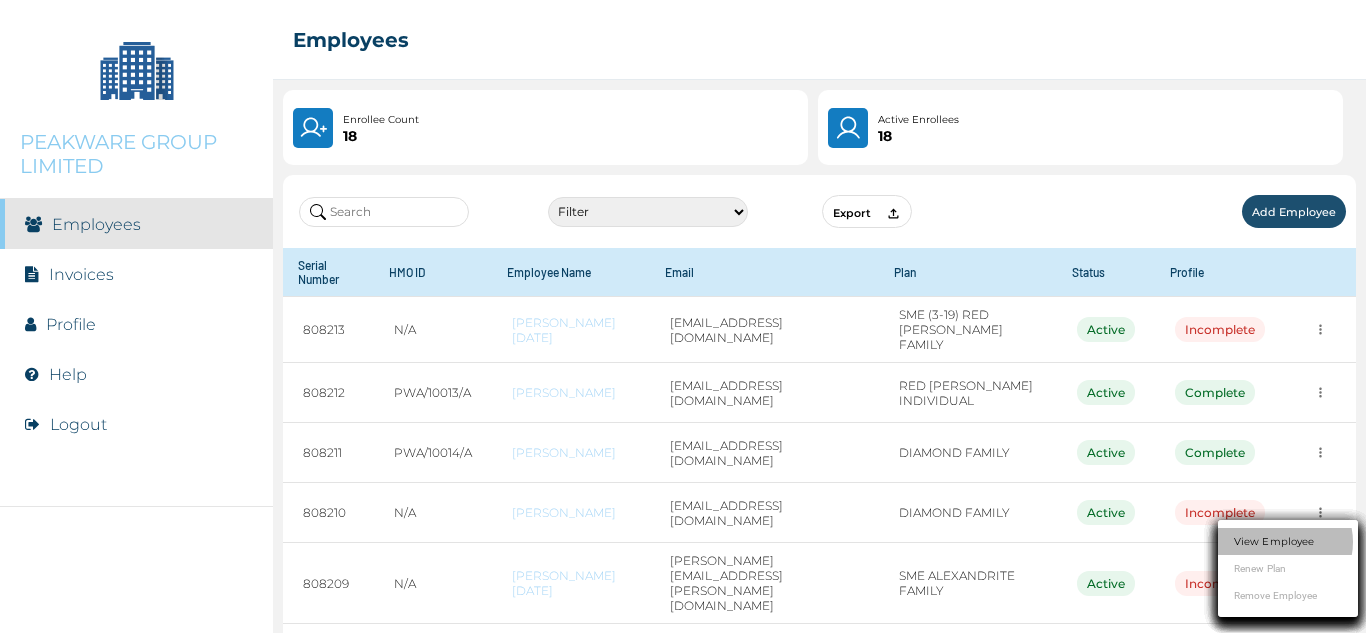 click on "View Employee" at bounding box center (1274, 541) 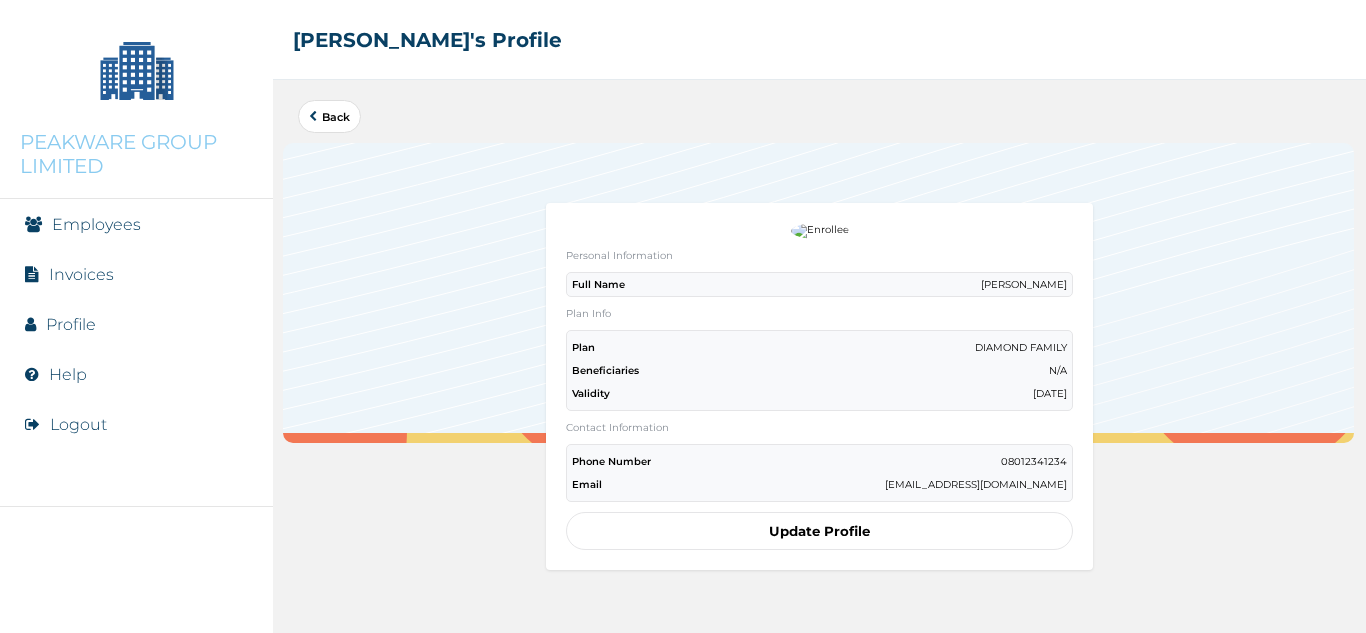 scroll, scrollTop: 187, scrollLeft: 0, axis: vertical 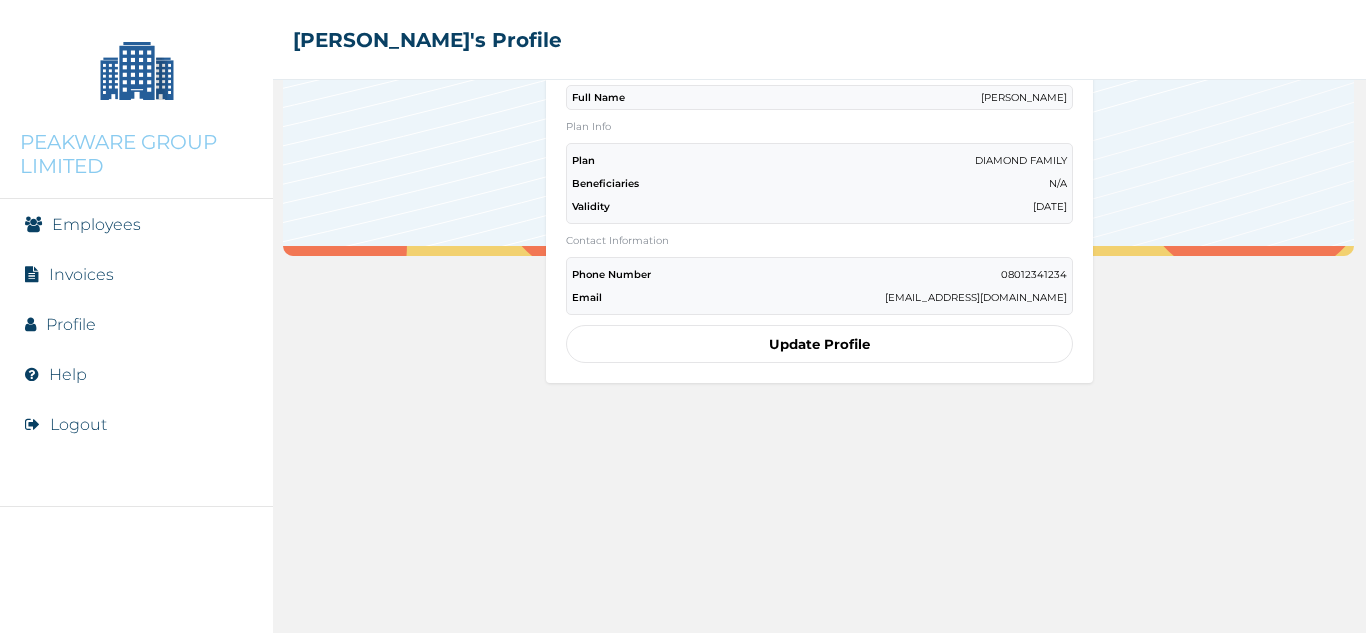 click on "Employees" at bounding box center [96, 224] 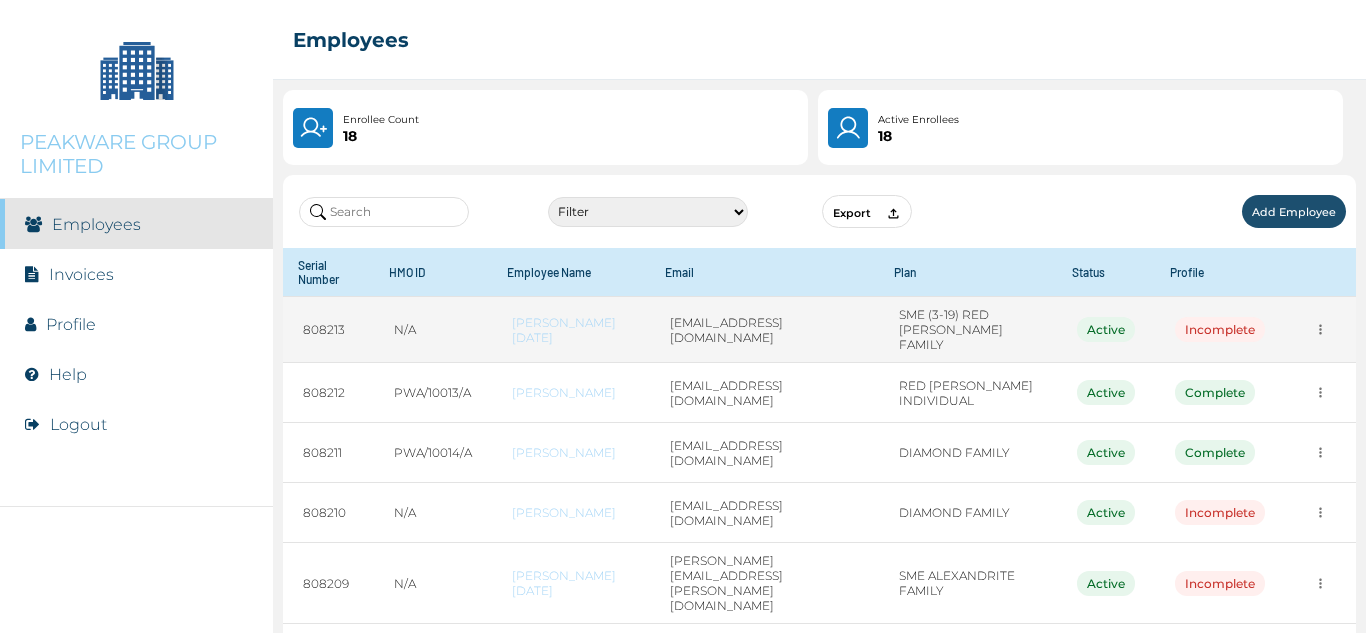 click on "Incomplete" at bounding box center [1220, 329] 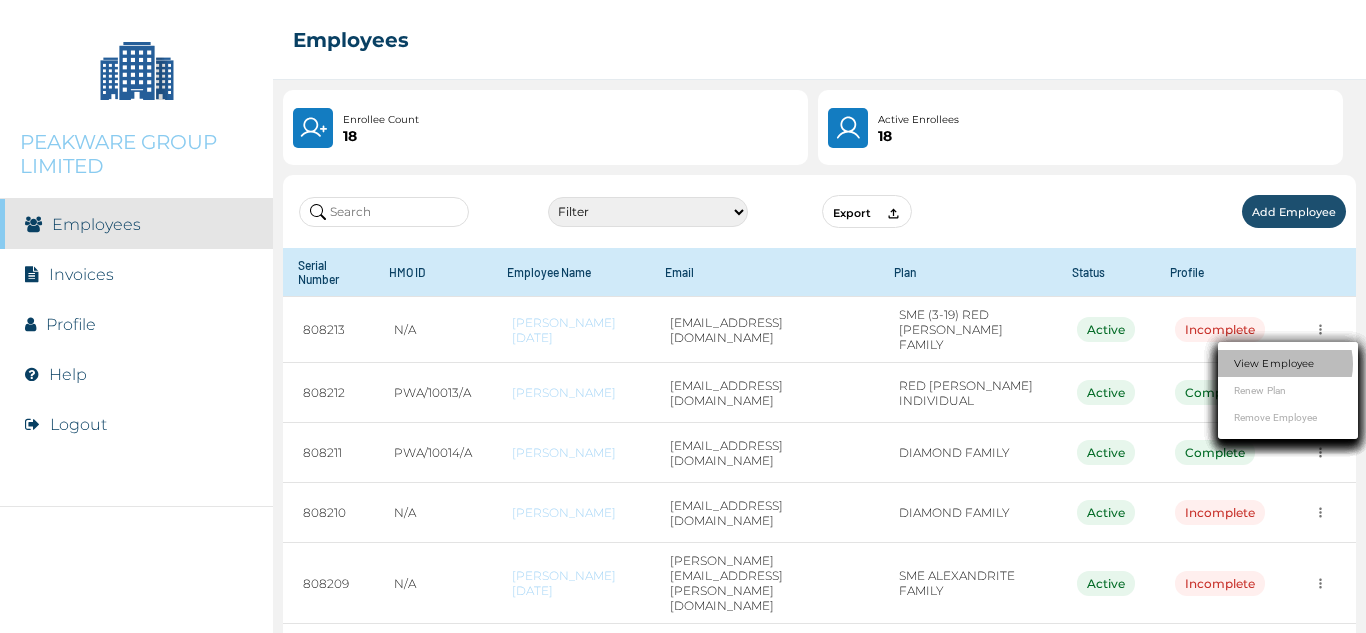 click on "View Employee" at bounding box center [1274, 363] 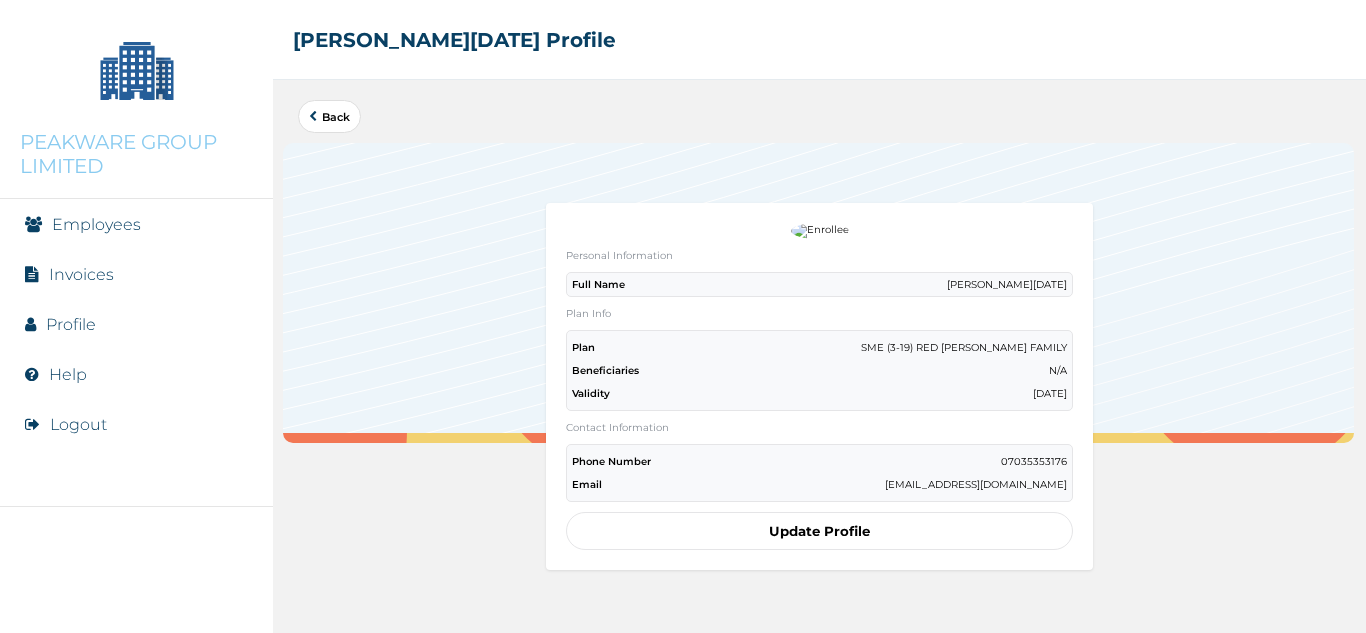 click on "Back" at bounding box center [329, 116] 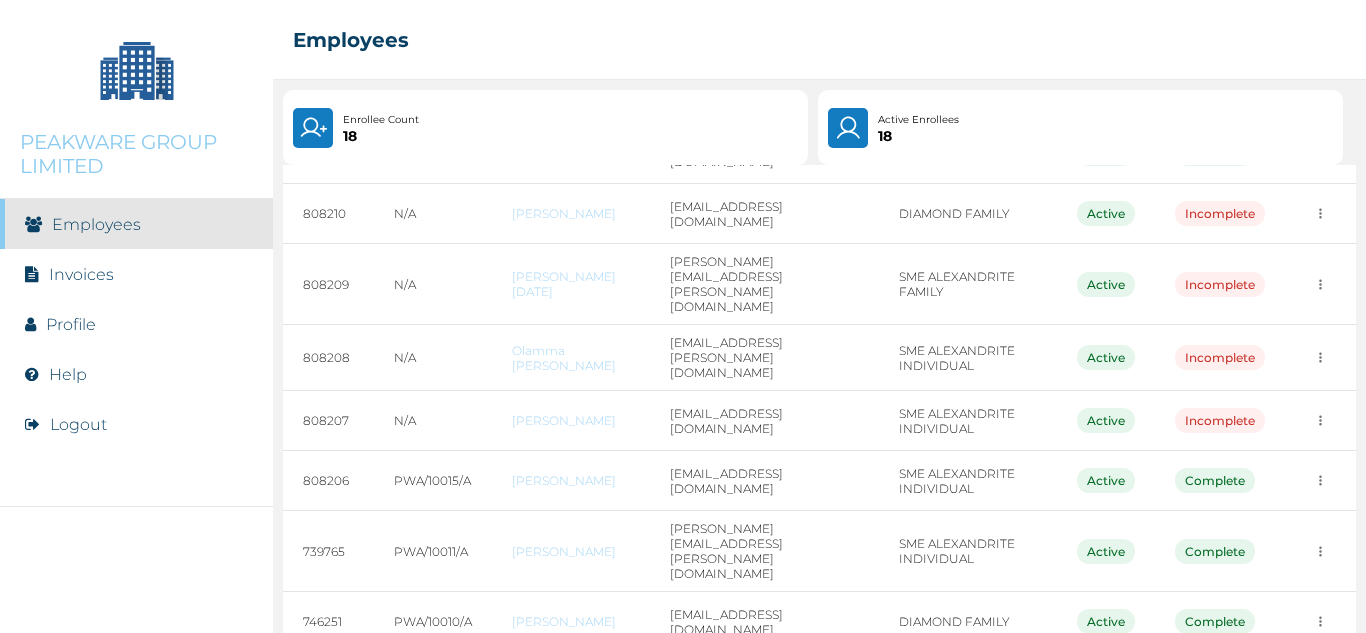 scroll, scrollTop: 304, scrollLeft: 0, axis: vertical 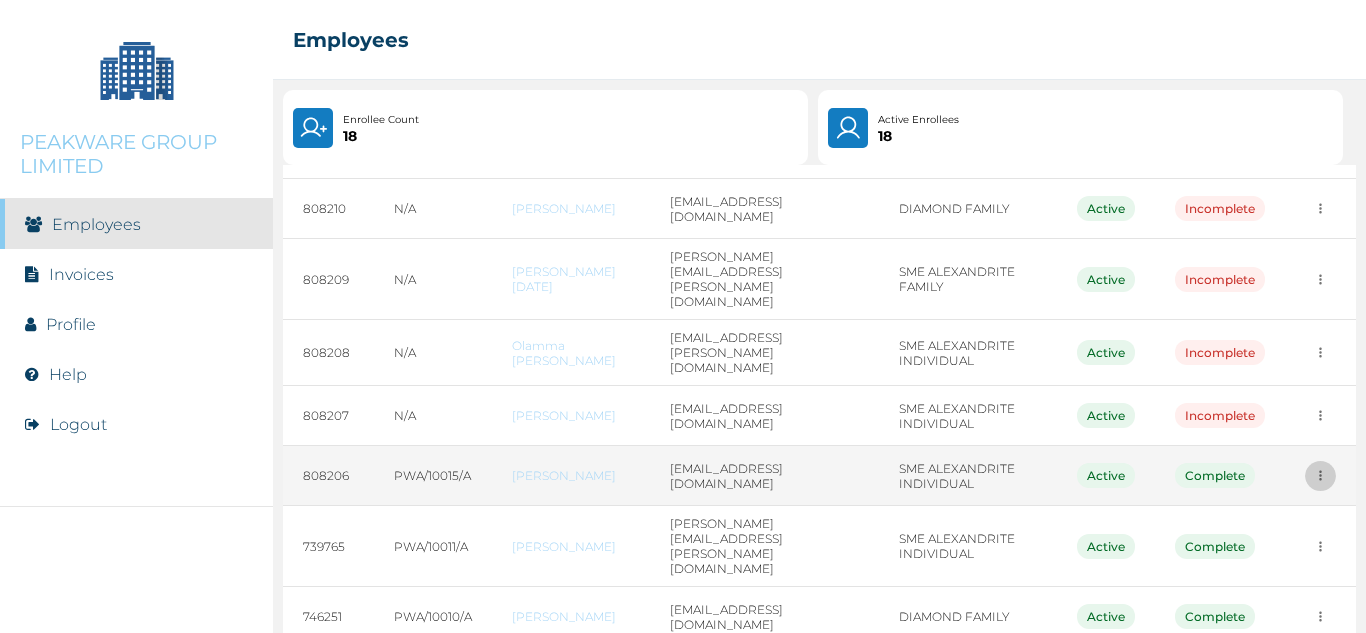 click 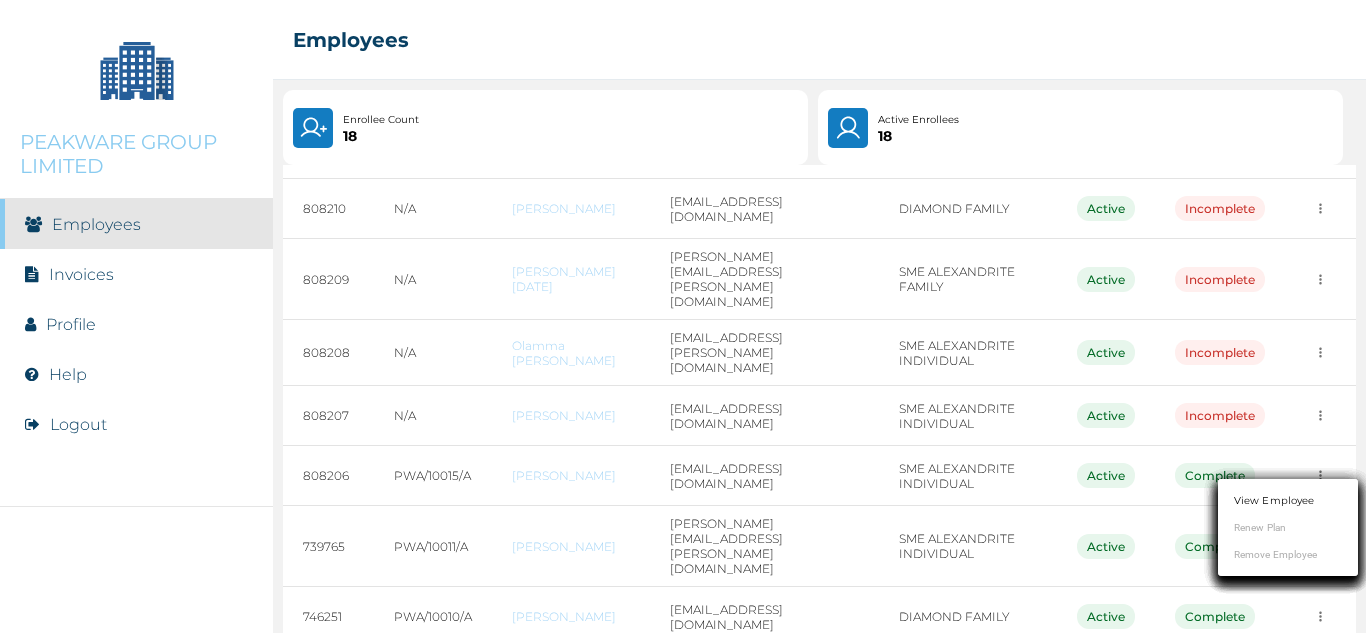 click on "View Employee" at bounding box center [1288, 500] 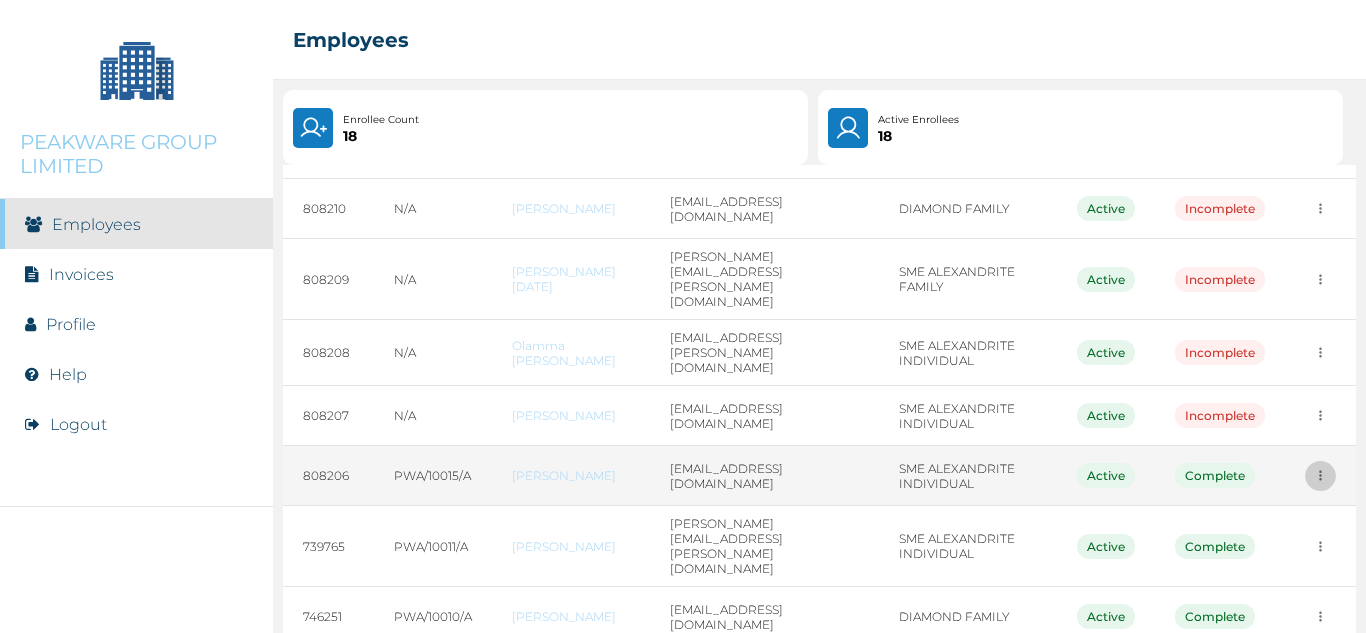 click at bounding box center [1320, 25] 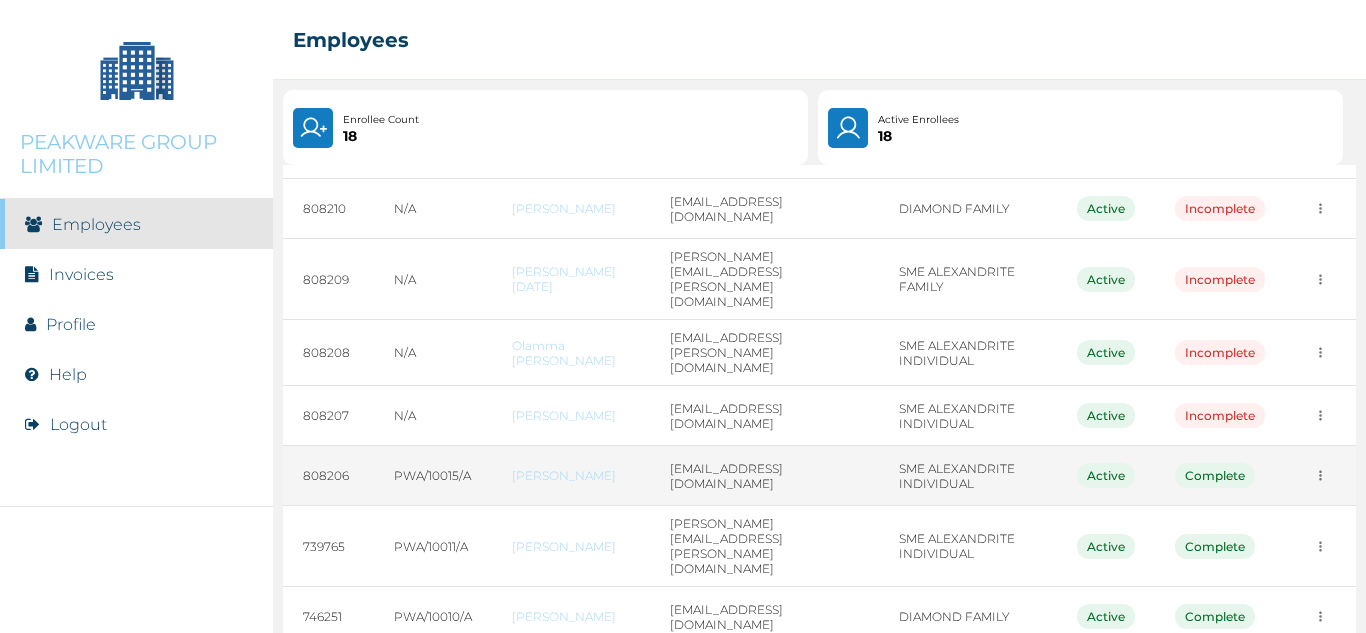 click 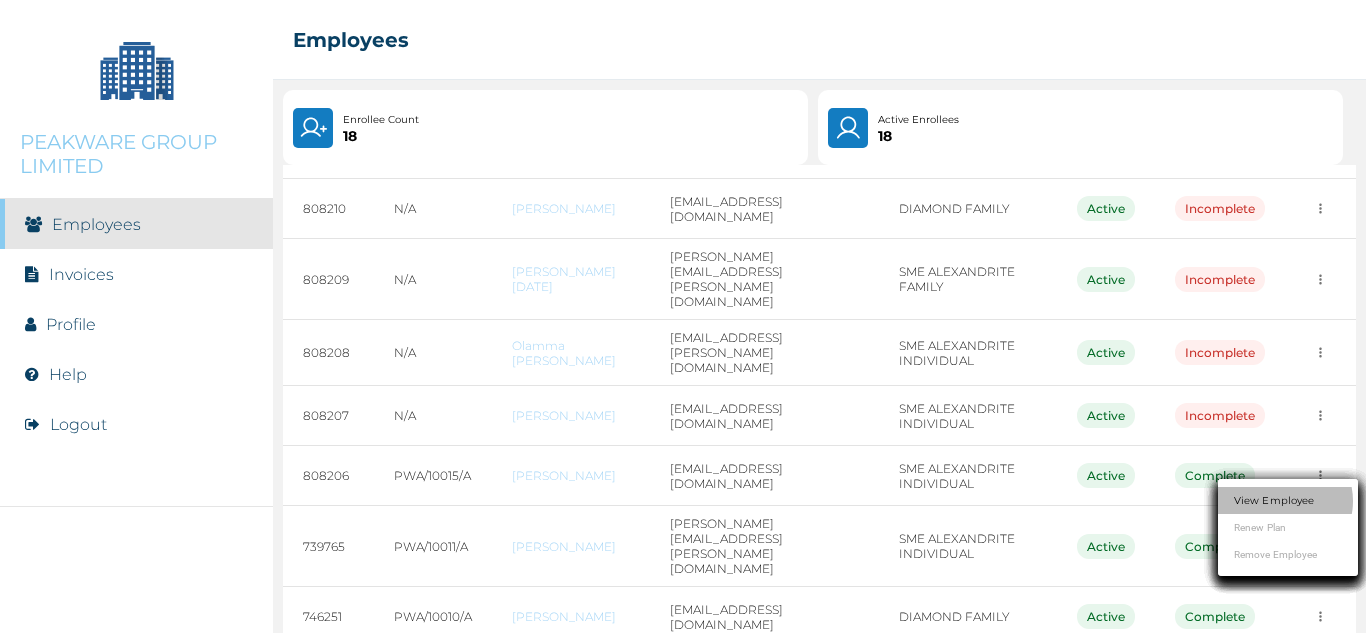 click on "View Employee" at bounding box center (1274, 500) 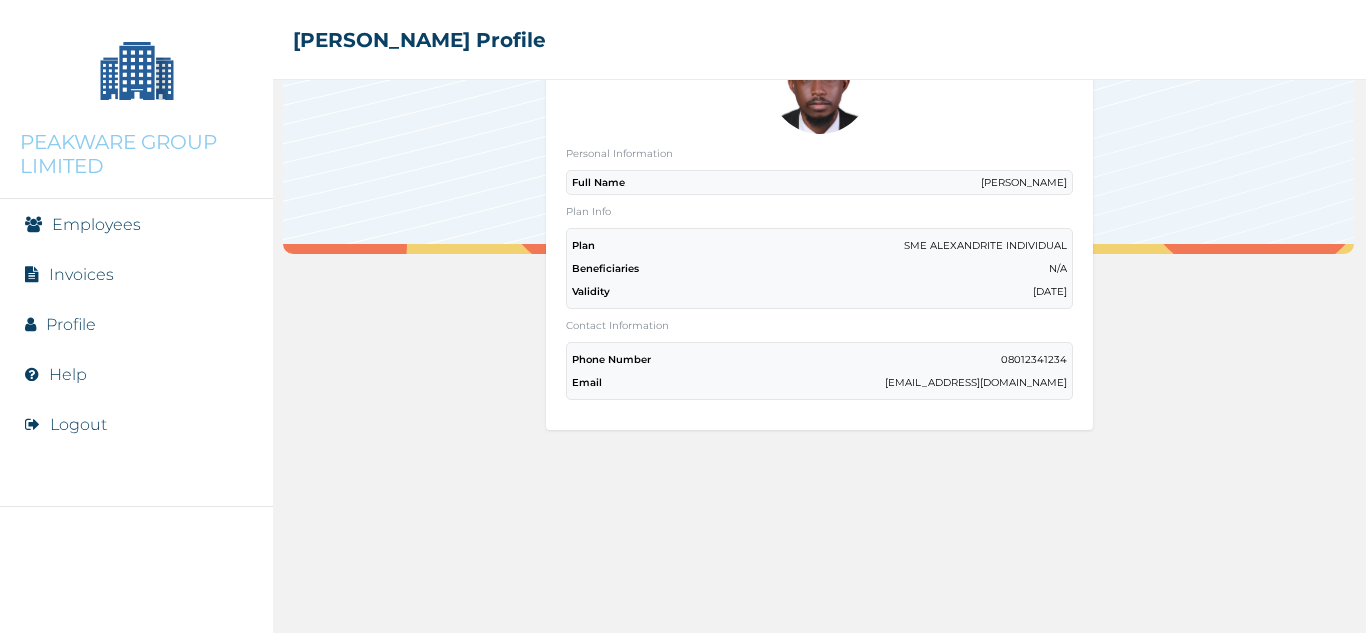 scroll, scrollTop: 201, scrollLeft: 0, axis: vertical 